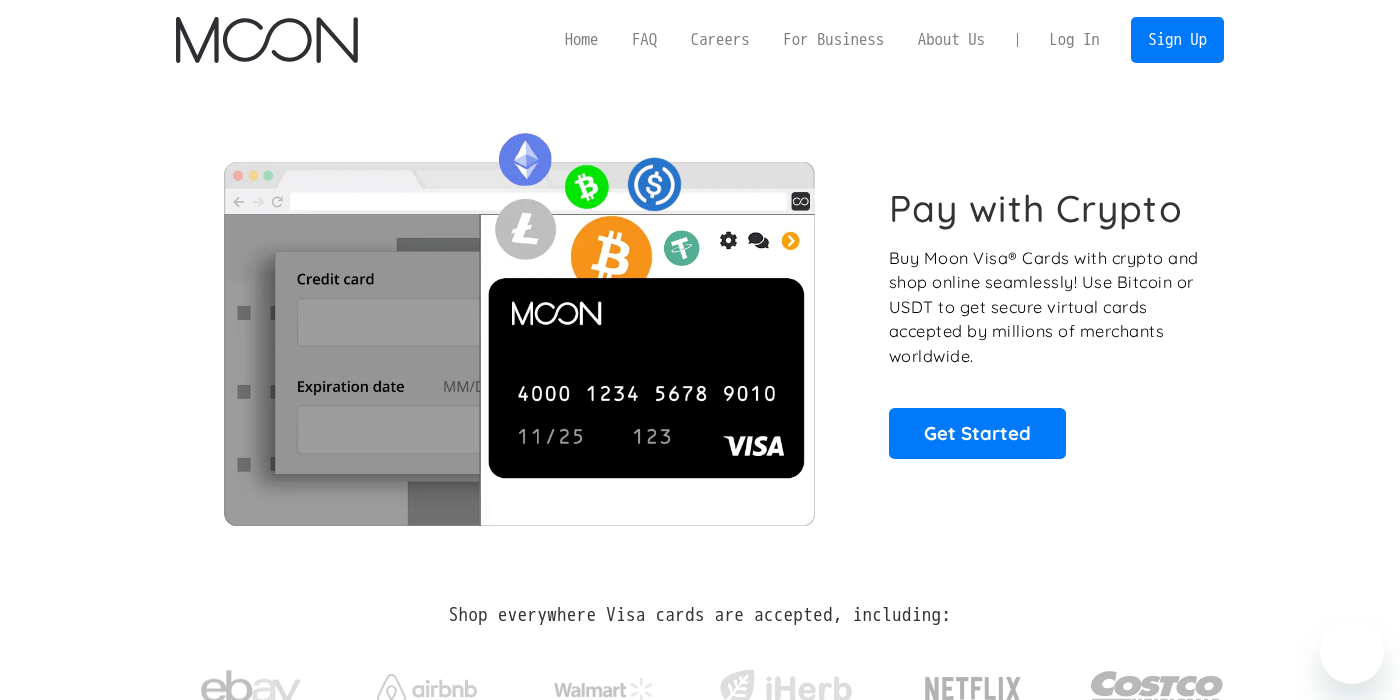 scroll, scrollTop: 0, scrollLeft: 0, axis: both 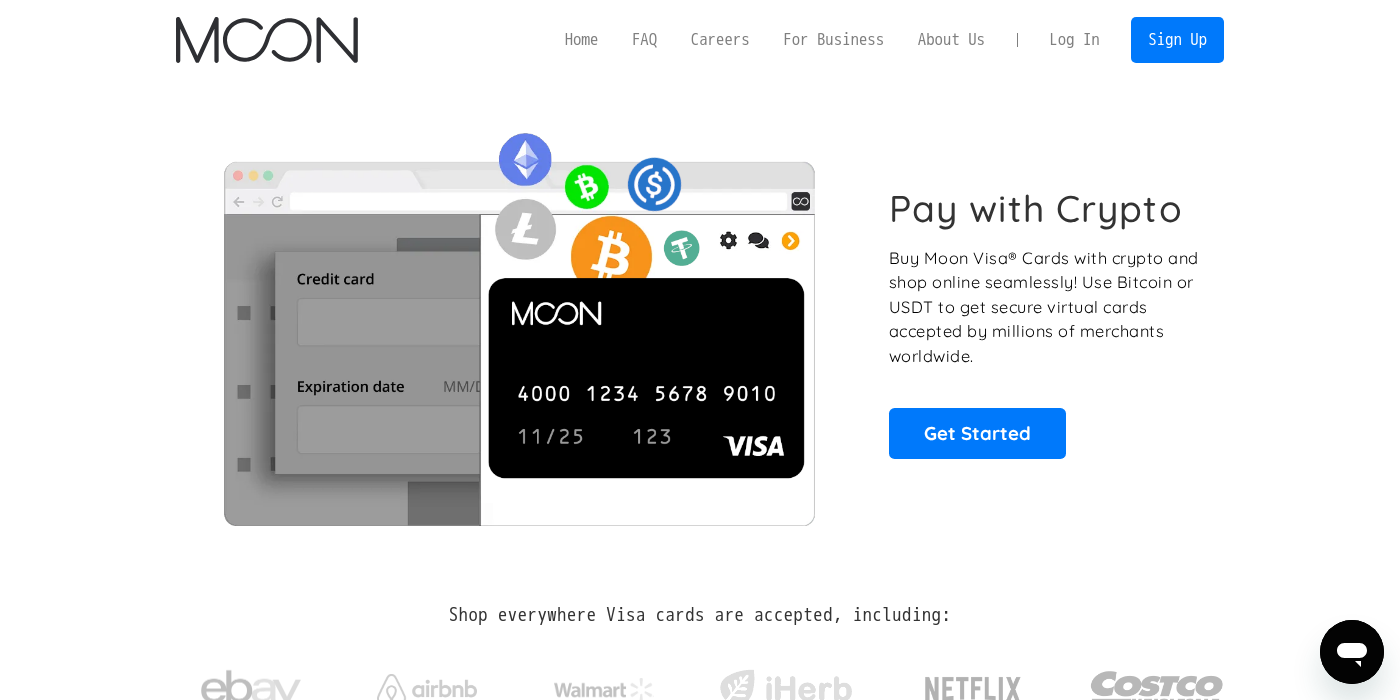 click on "Log In" at bounding box center (1074, 40) 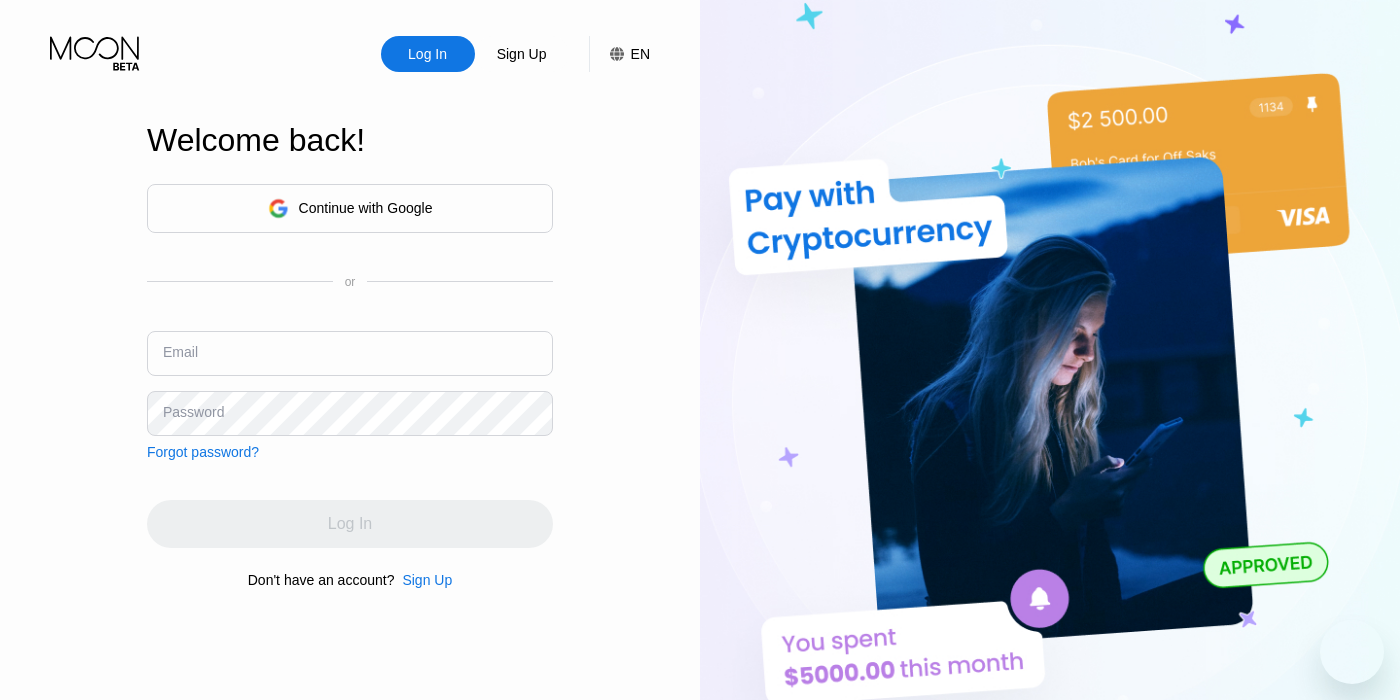 scroll, scrollTop: 0, scrollLeft: 0, axis: both 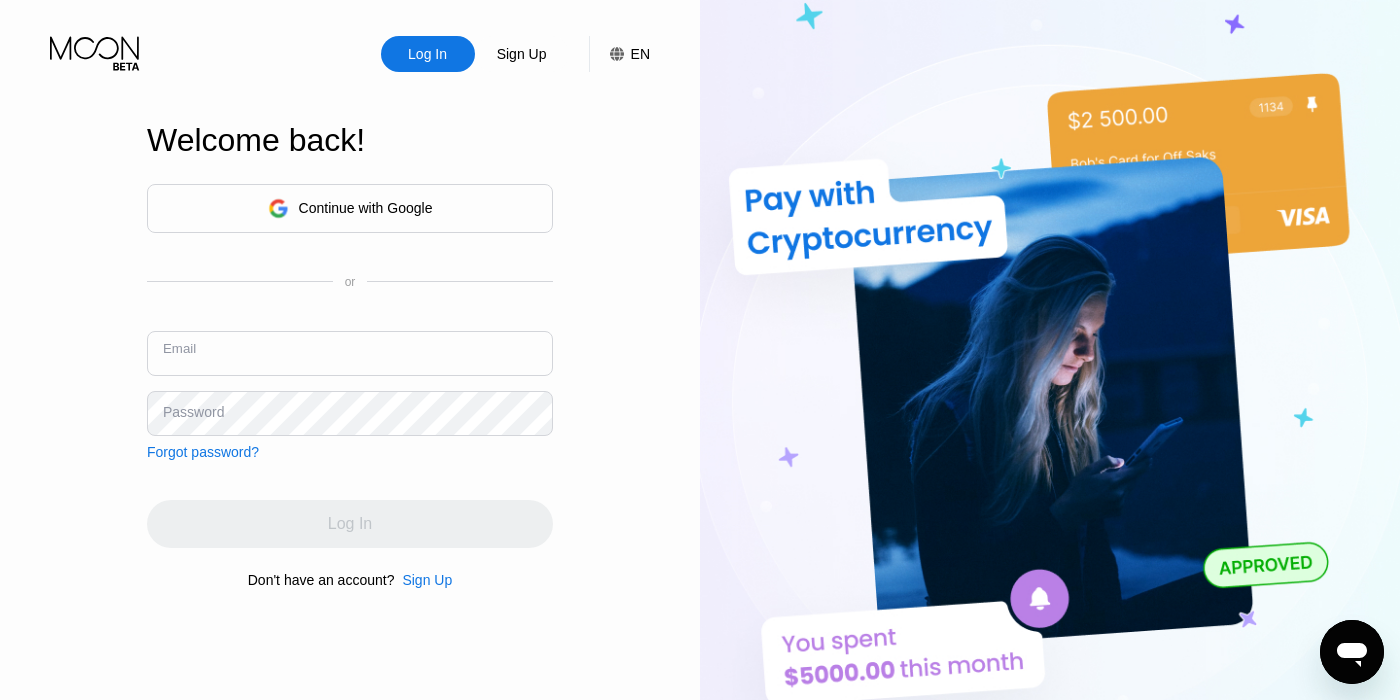 click at bounding box center [350, 353] 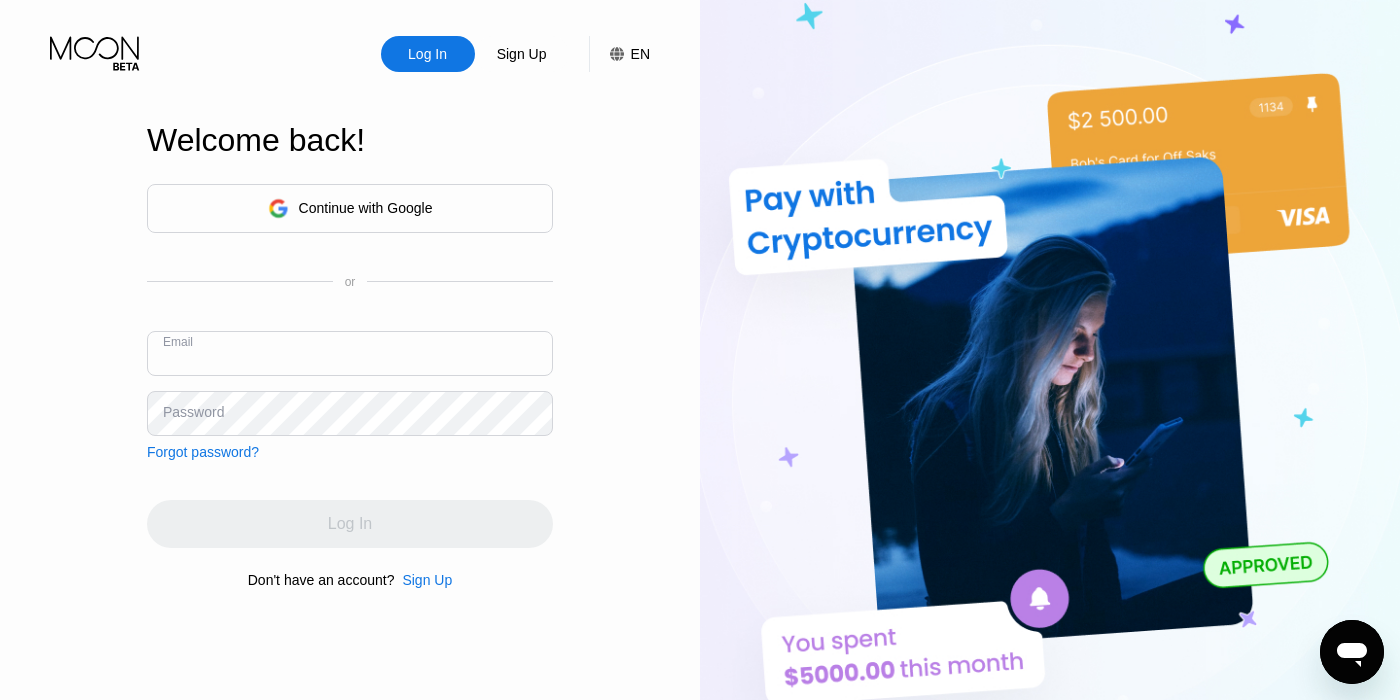 paste on "[EMAIL_ADDRESS][DOMAIN_NAME]" 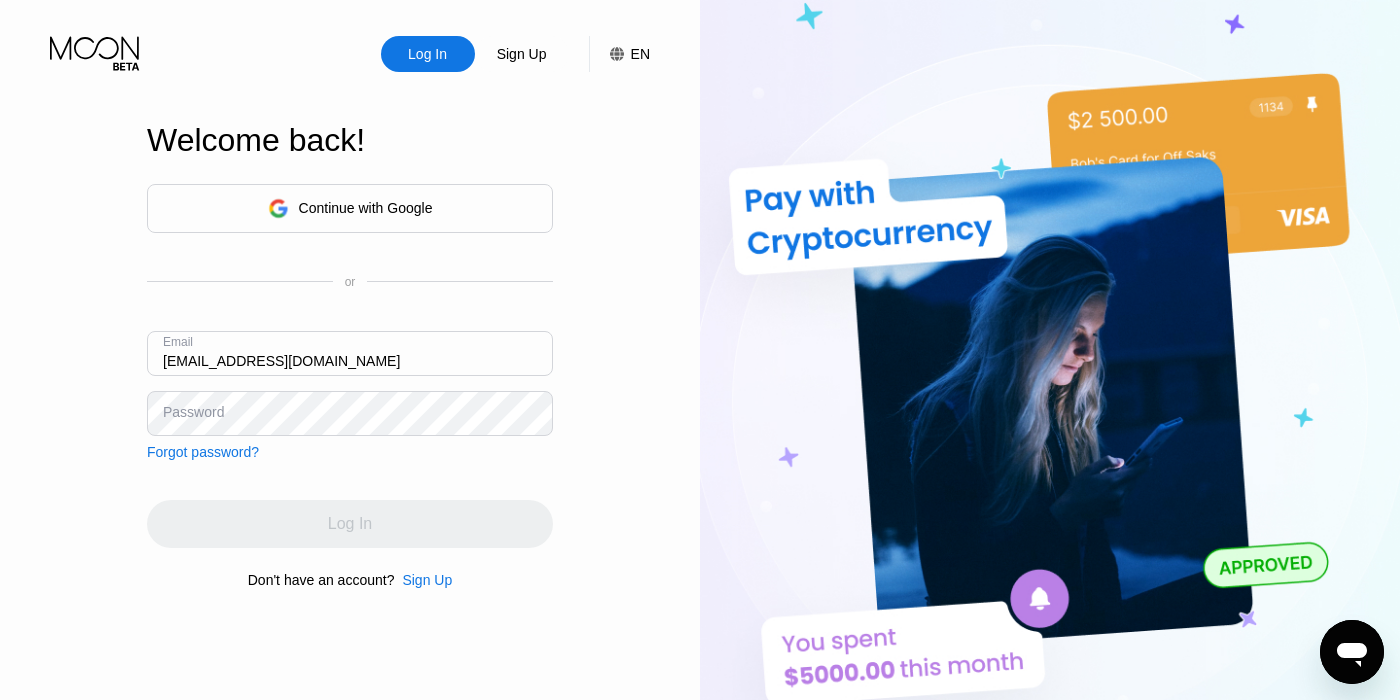 type on "[EMAIL_ADDRESS][DOMAIN_NAME]" 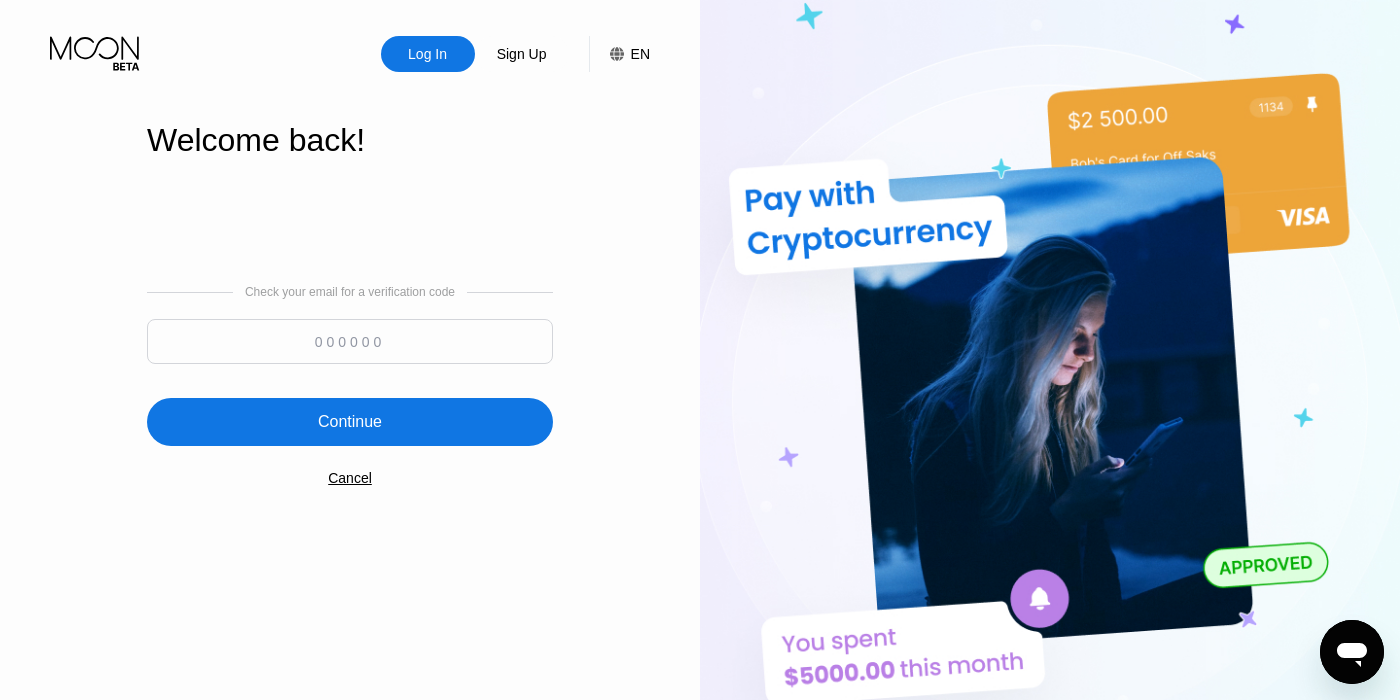 click at bounding box center [350, 341] 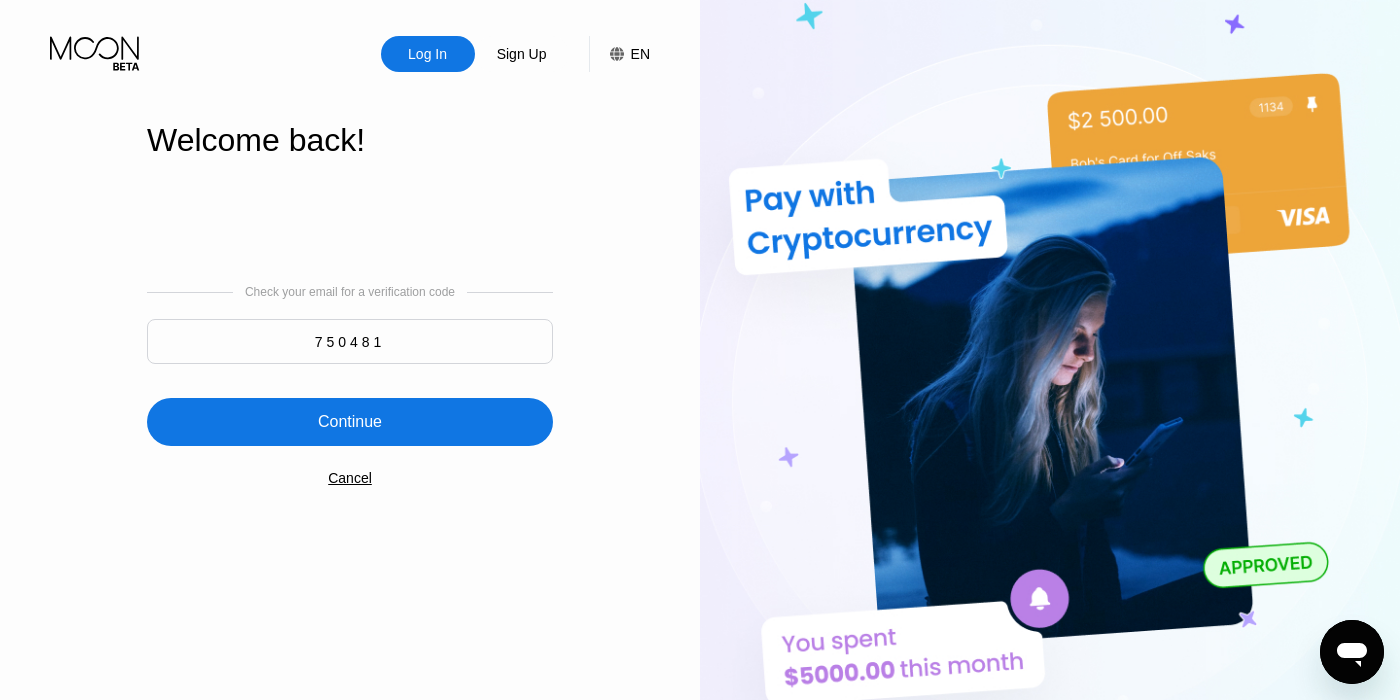type on "750481" 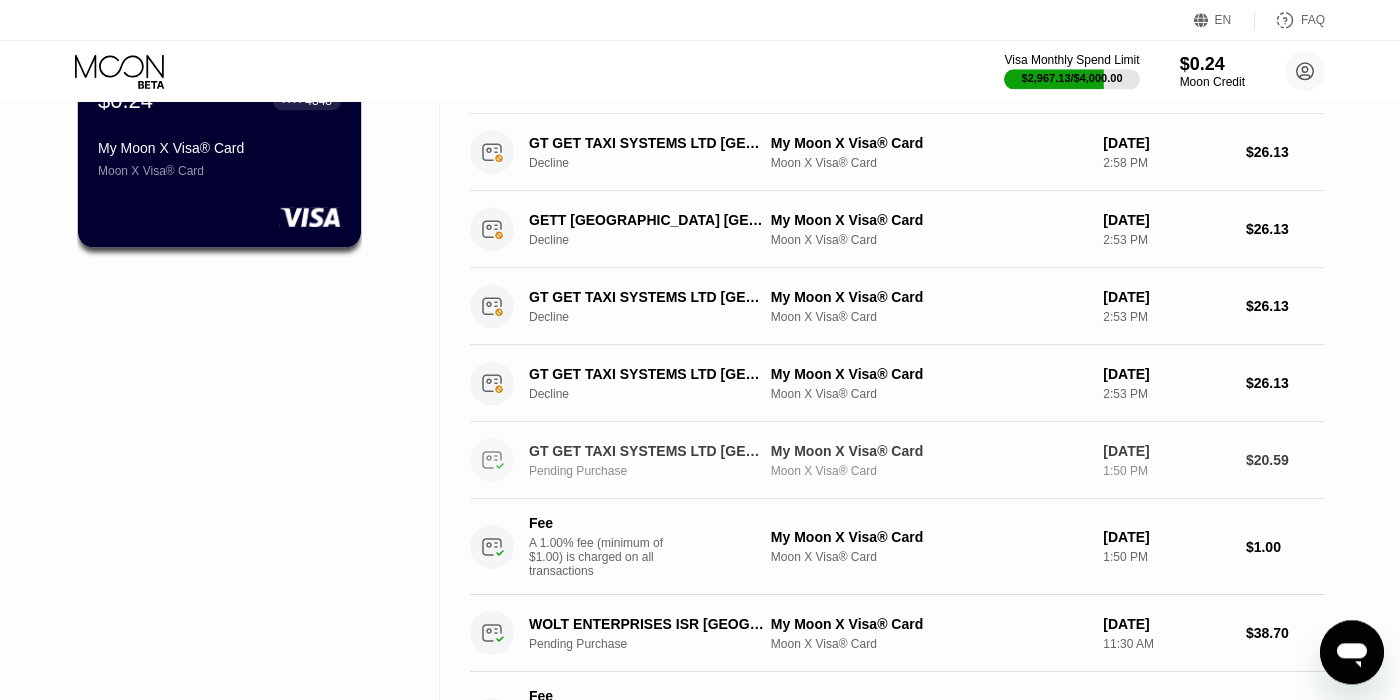 scroll, scrollTop: 0, scrollLeft: 0, axis: both 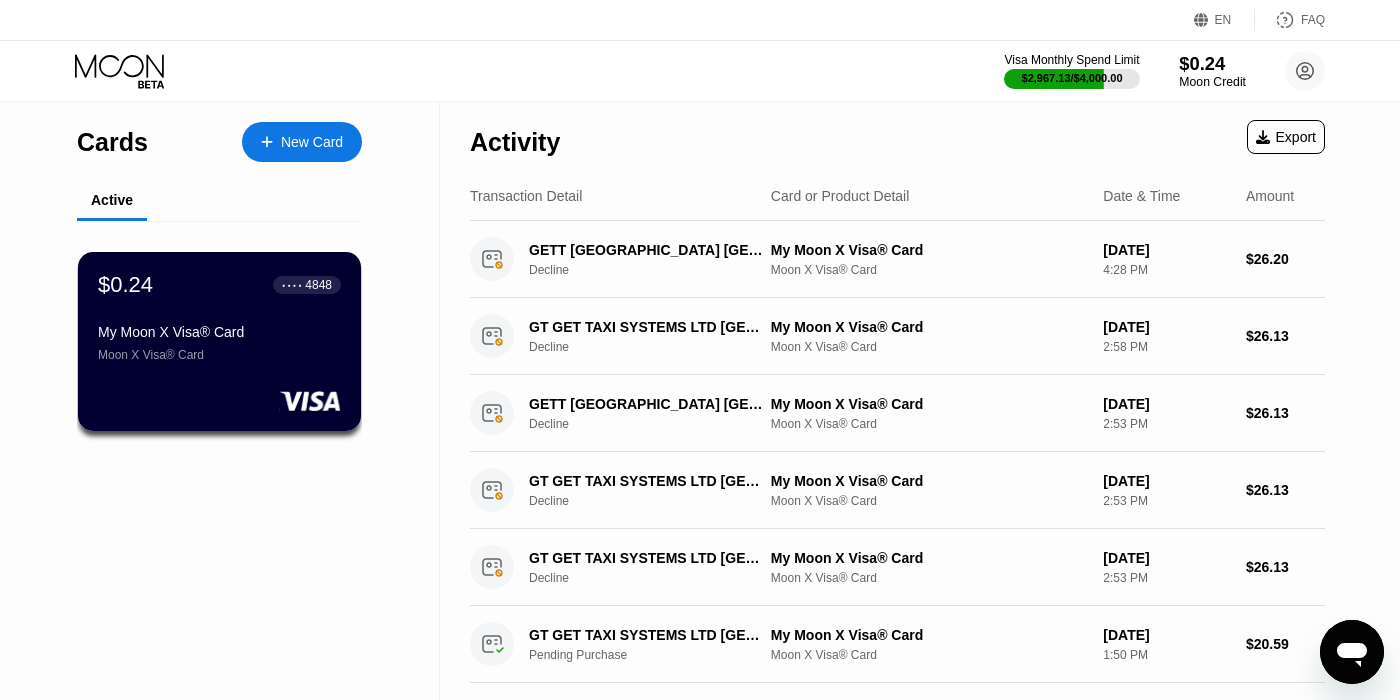 click on "$0.24" at bounding box center (1212, 63) 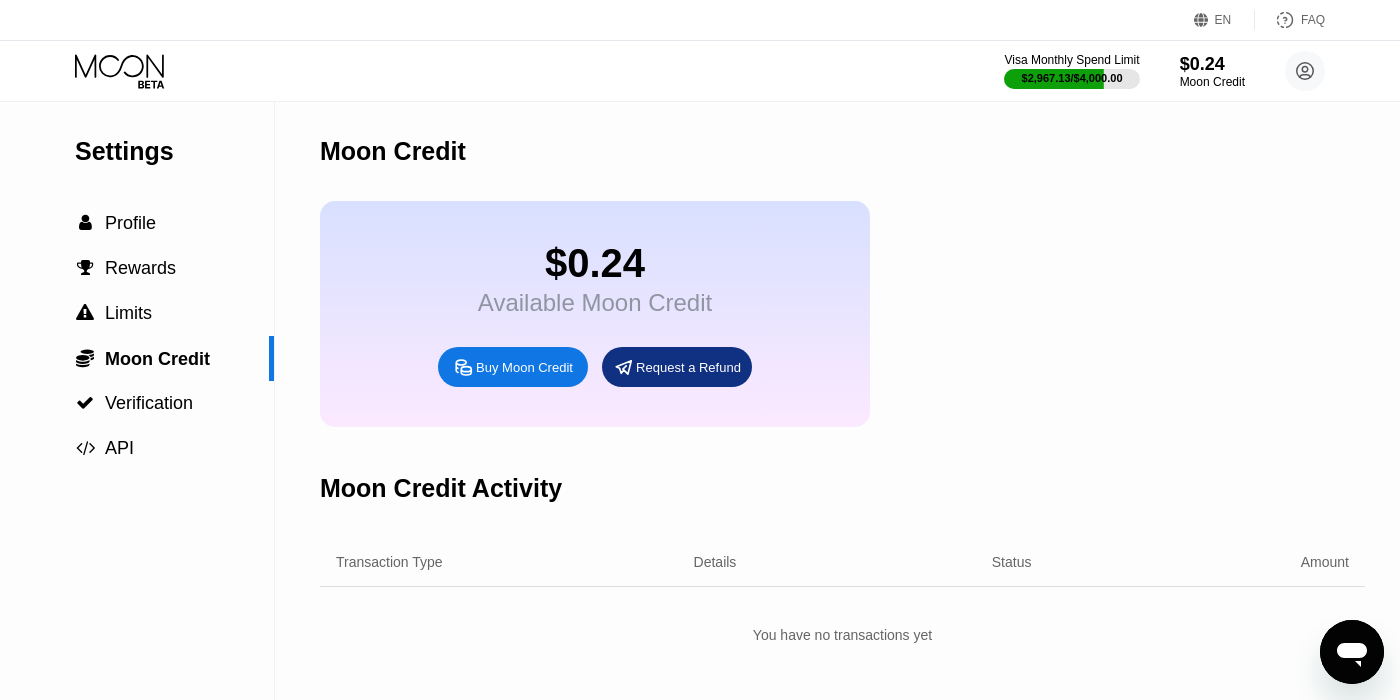 click on "Buy Moon Credit" at bounding box center [524, 367] 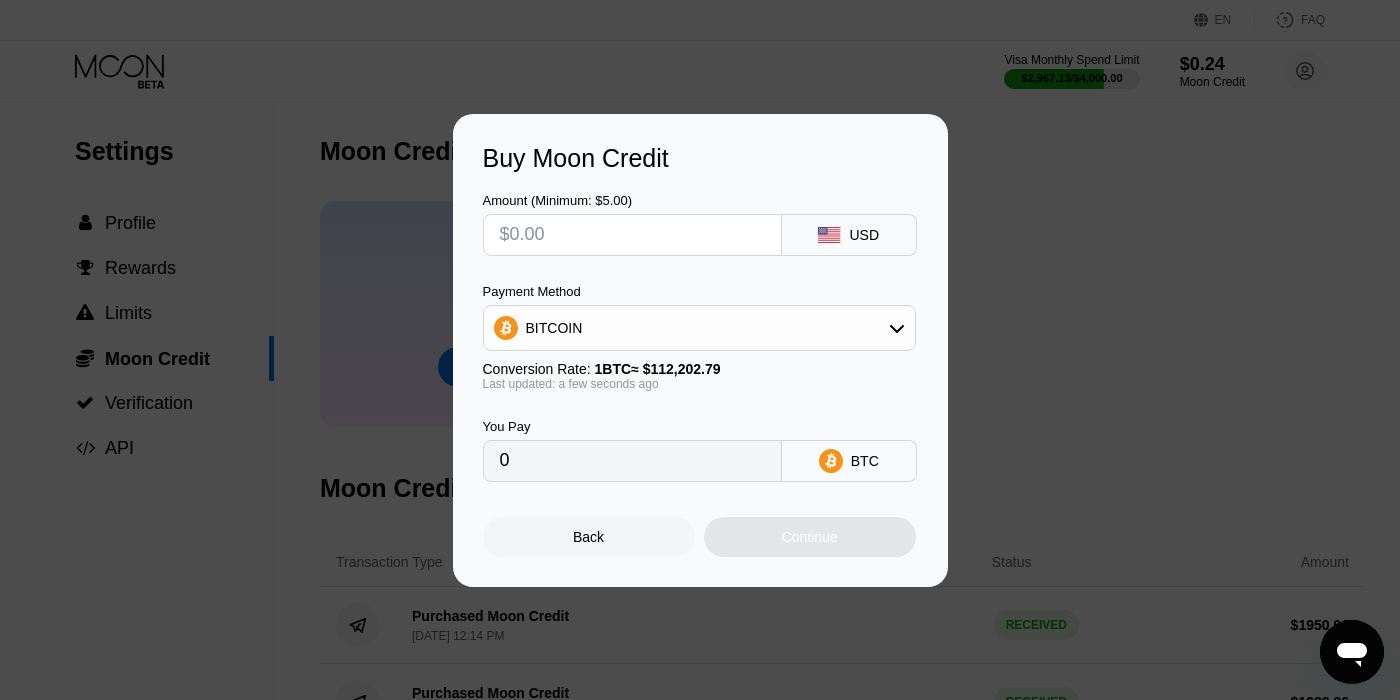 click at bounding box center [632, 235] 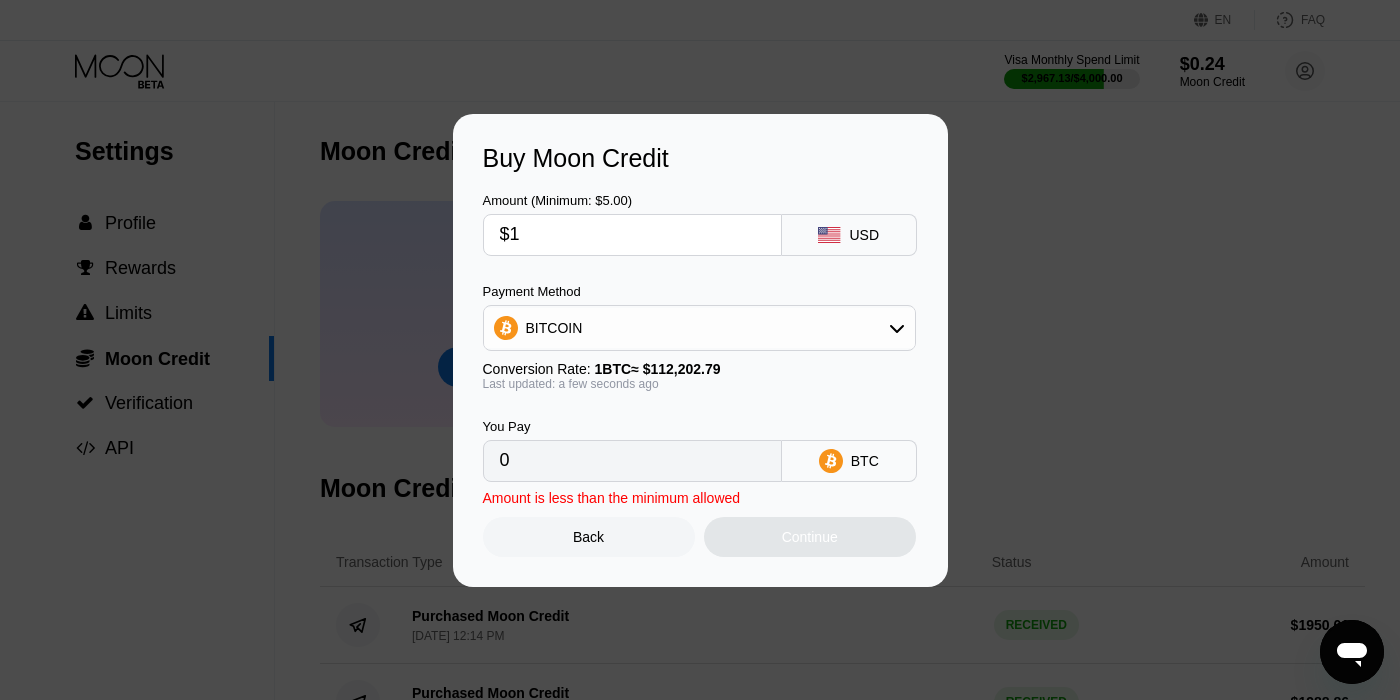 type on "0.00000892" 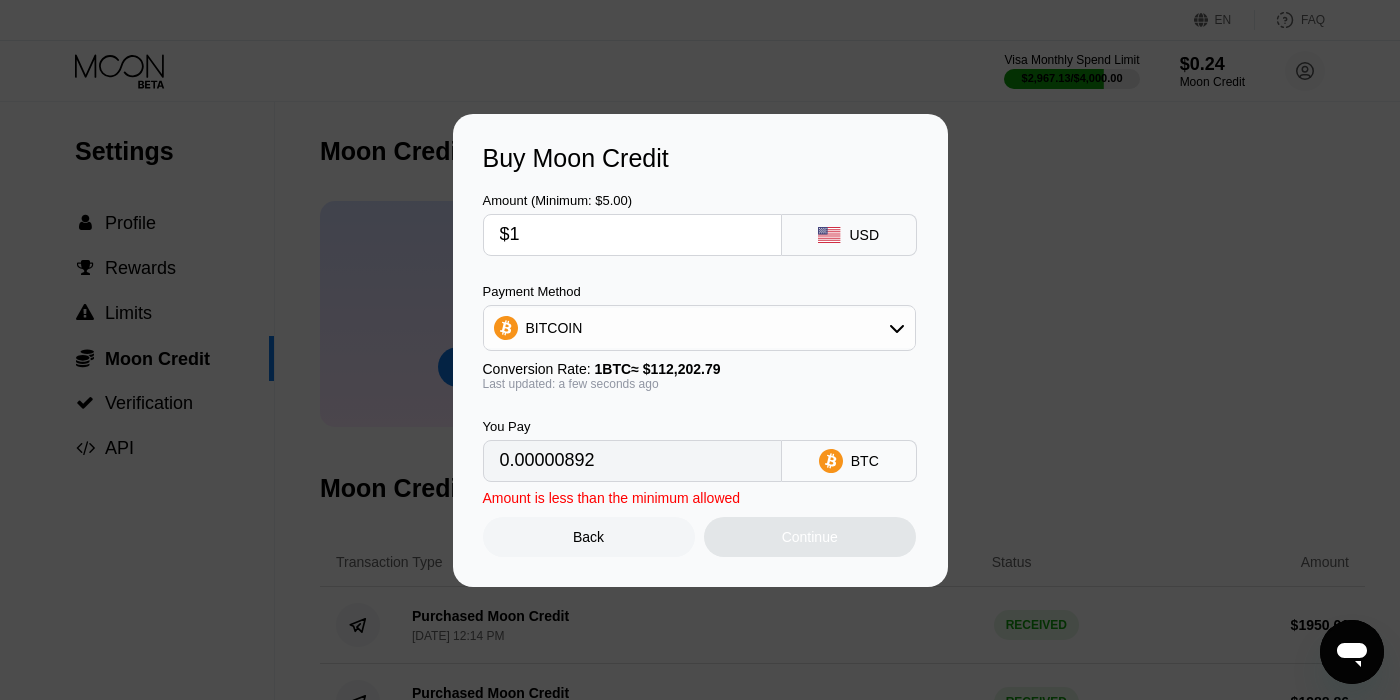 type on "$19" 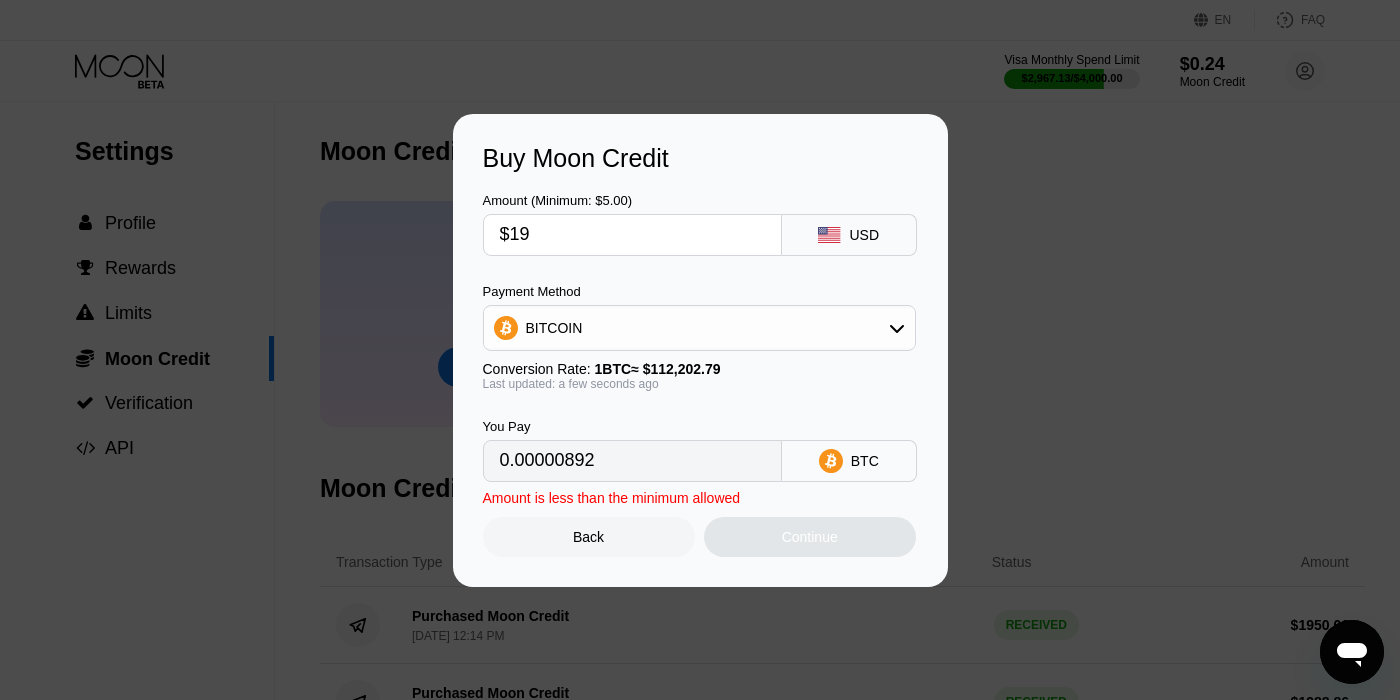 type on "0.00016934" 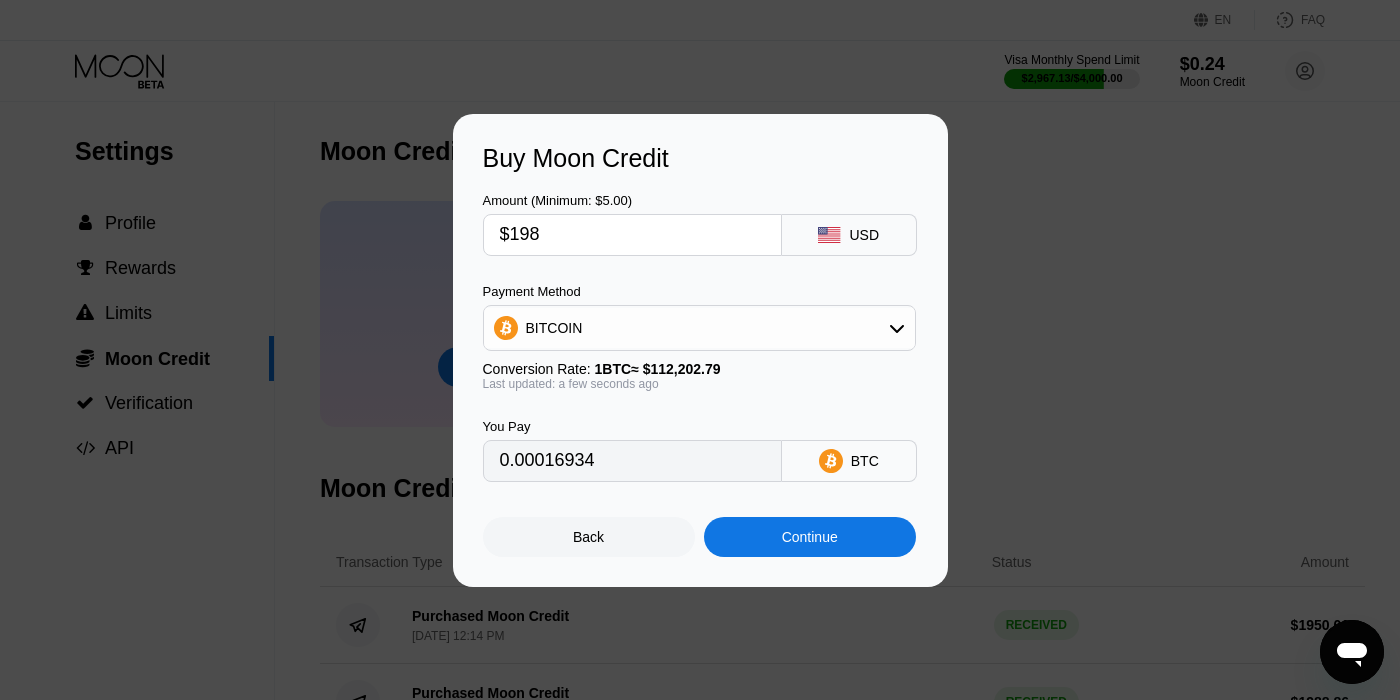 type on "$1983" 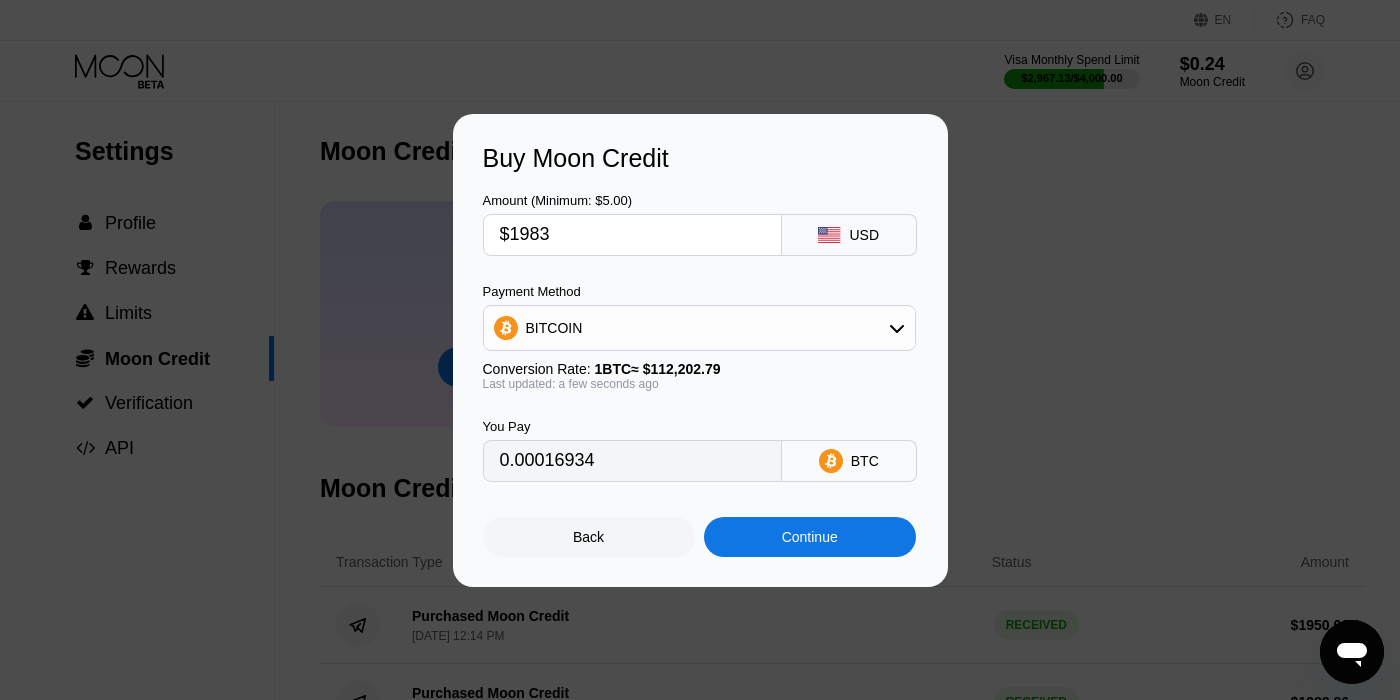 type on "0.01767336" 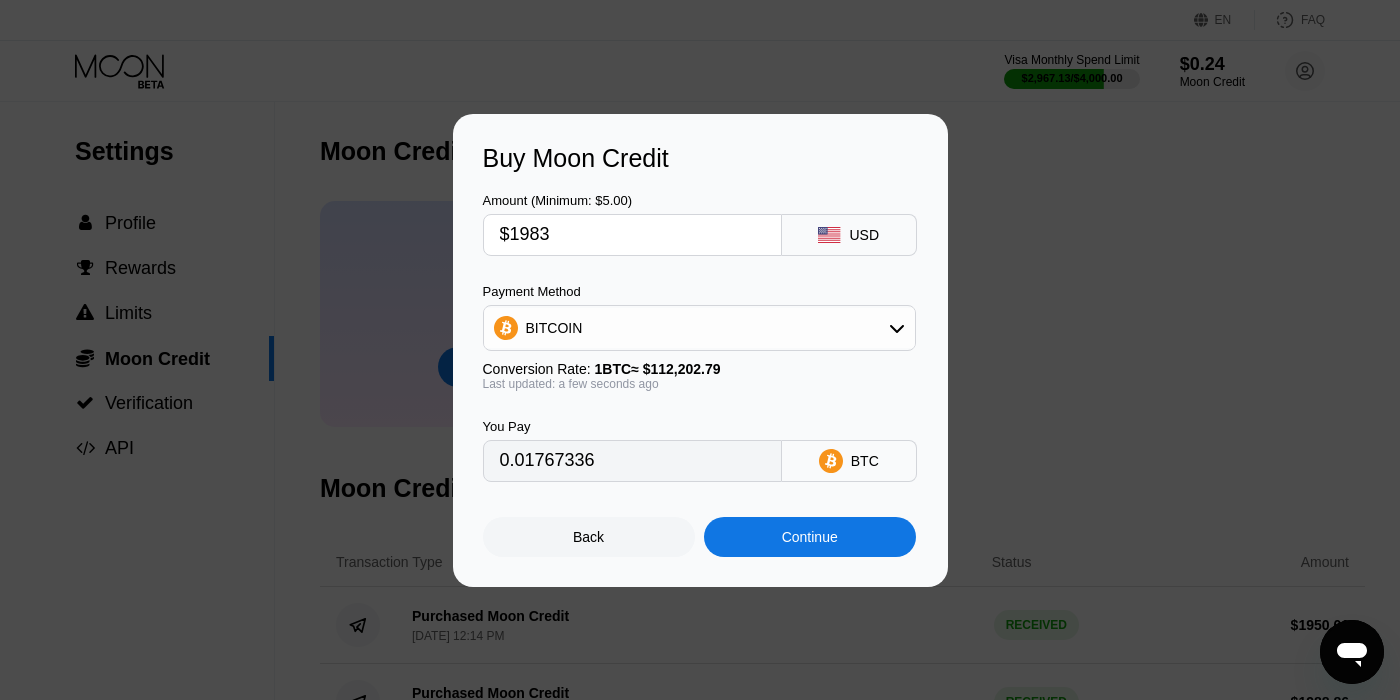 type on "$1983" 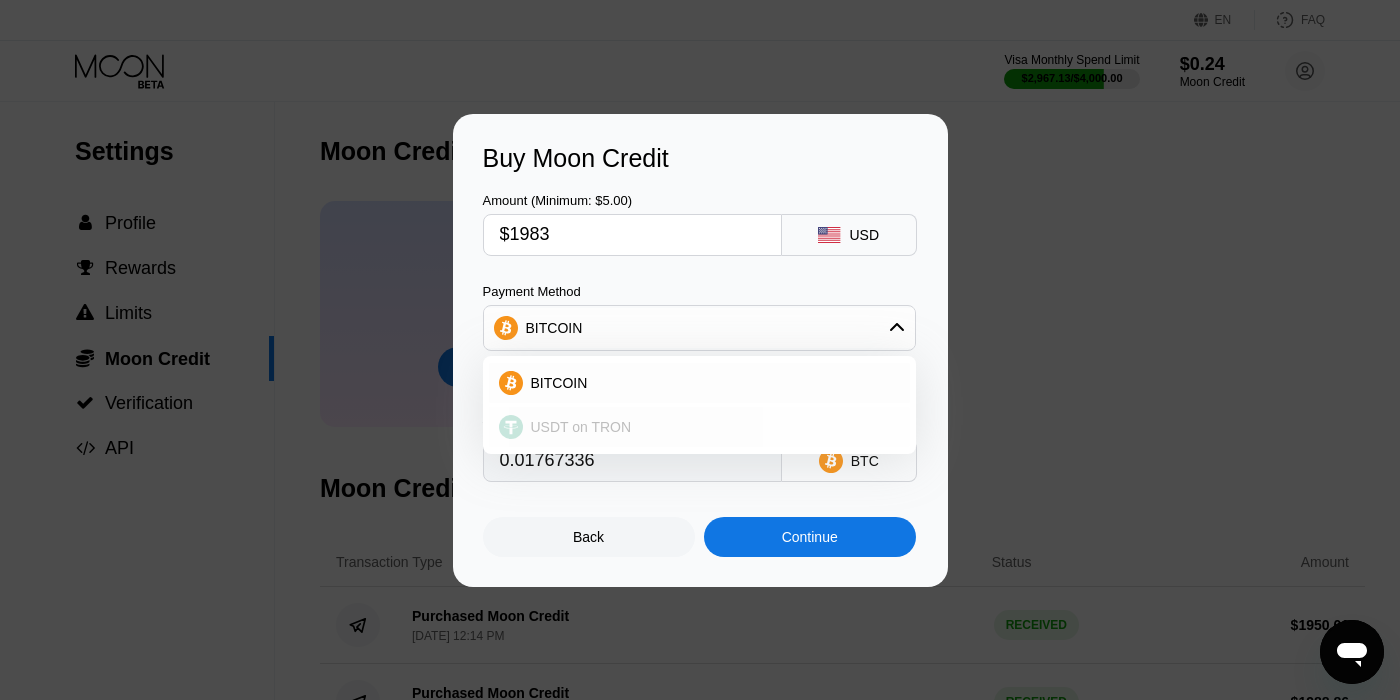 click on "USDT on TRON" at bounding box center (581, 427) 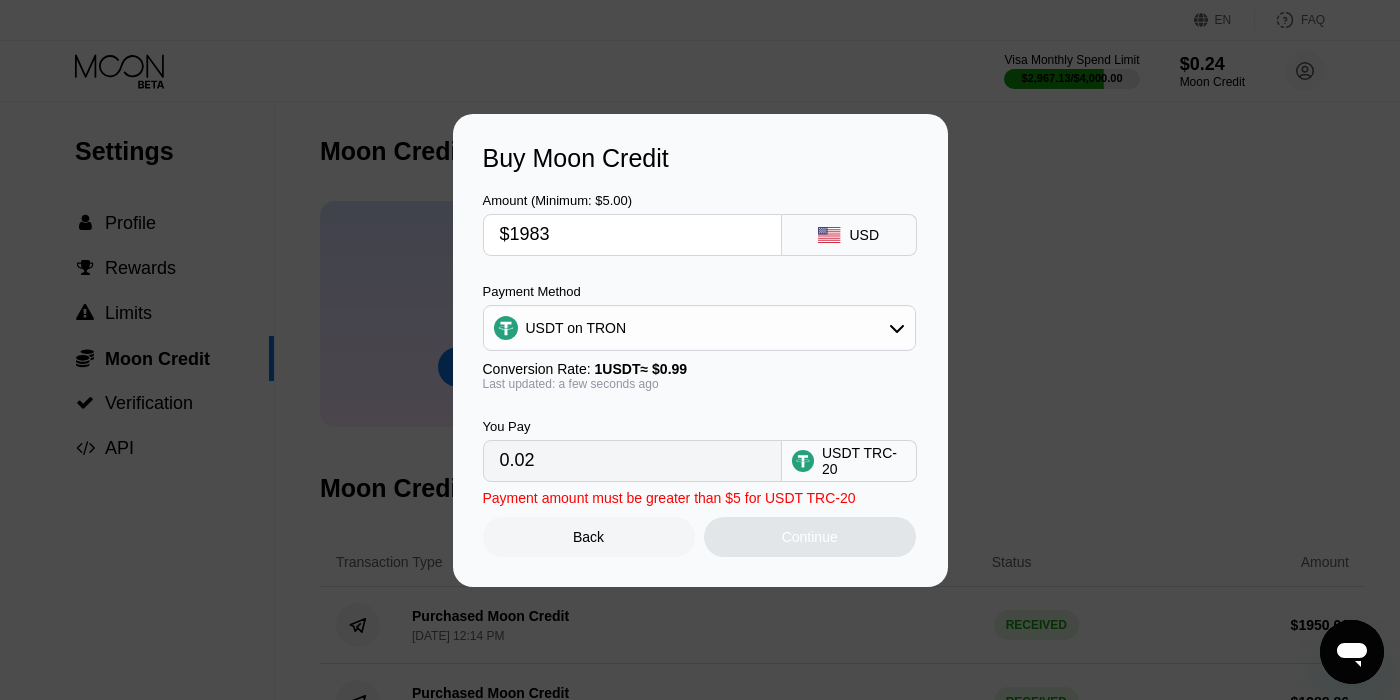 type on "2003.03" 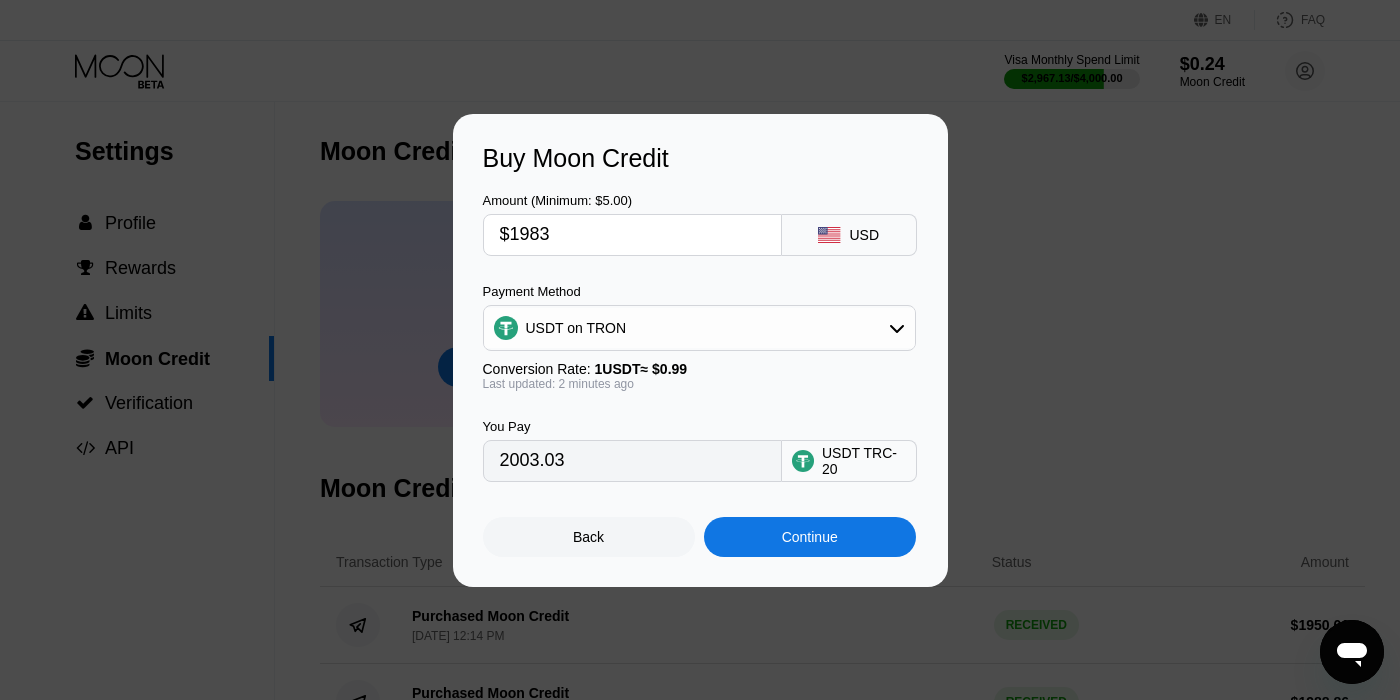 click on "Continue" at bounding box center (810, 537) 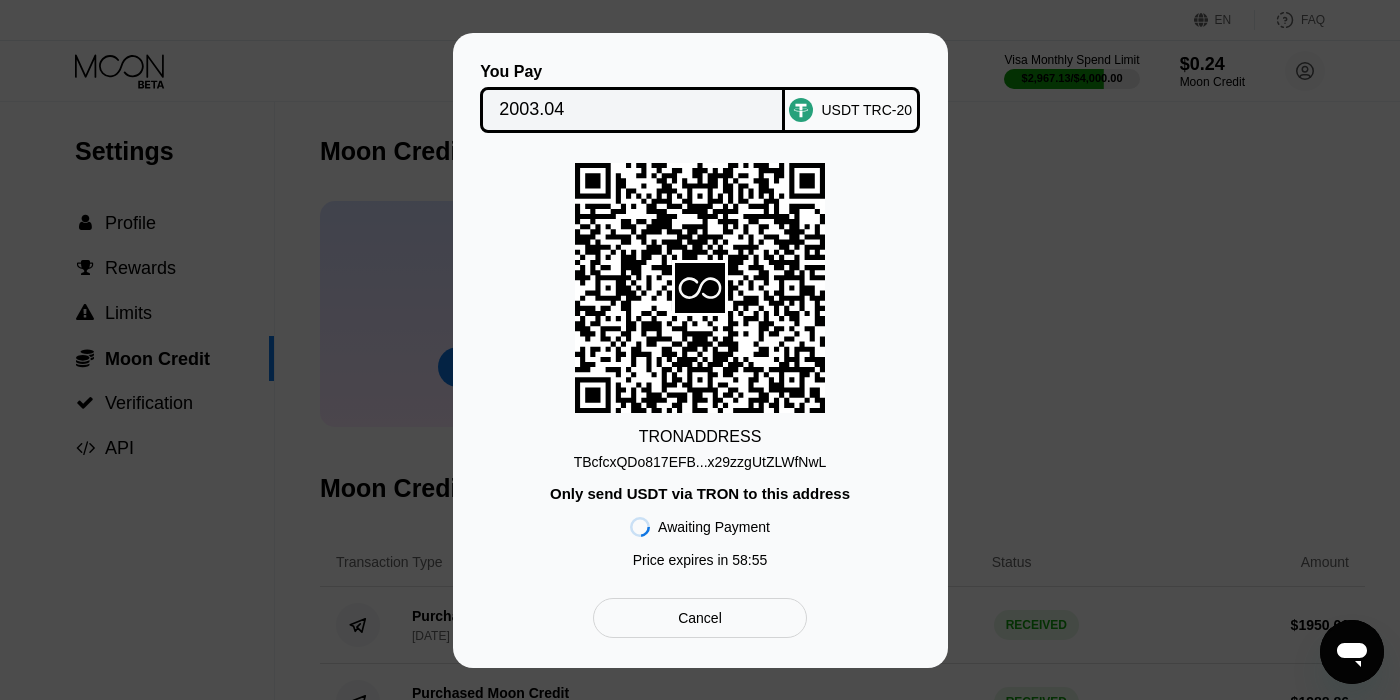 click on "TBcfcxQDo817EFB...x29zzgUtZLWfNwL" at bounding box center [700, 462] 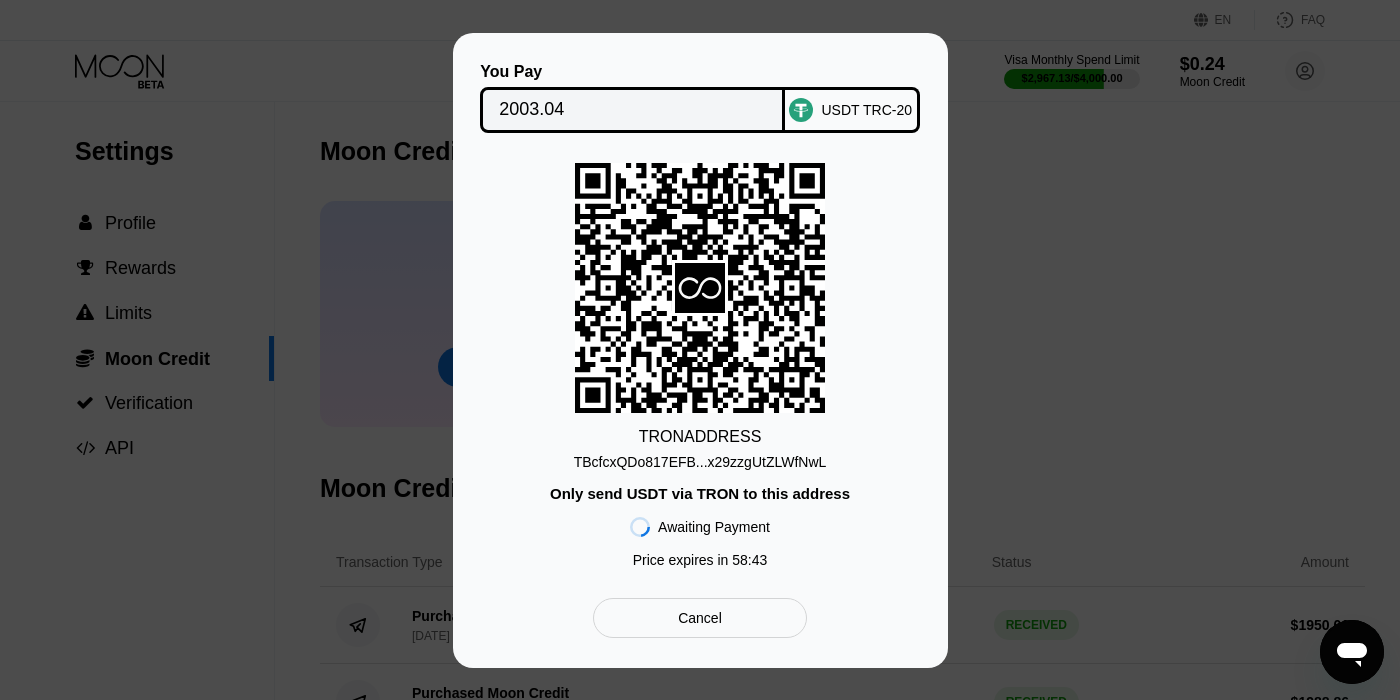 click on "2003.04" at bounding box center (632, 110) 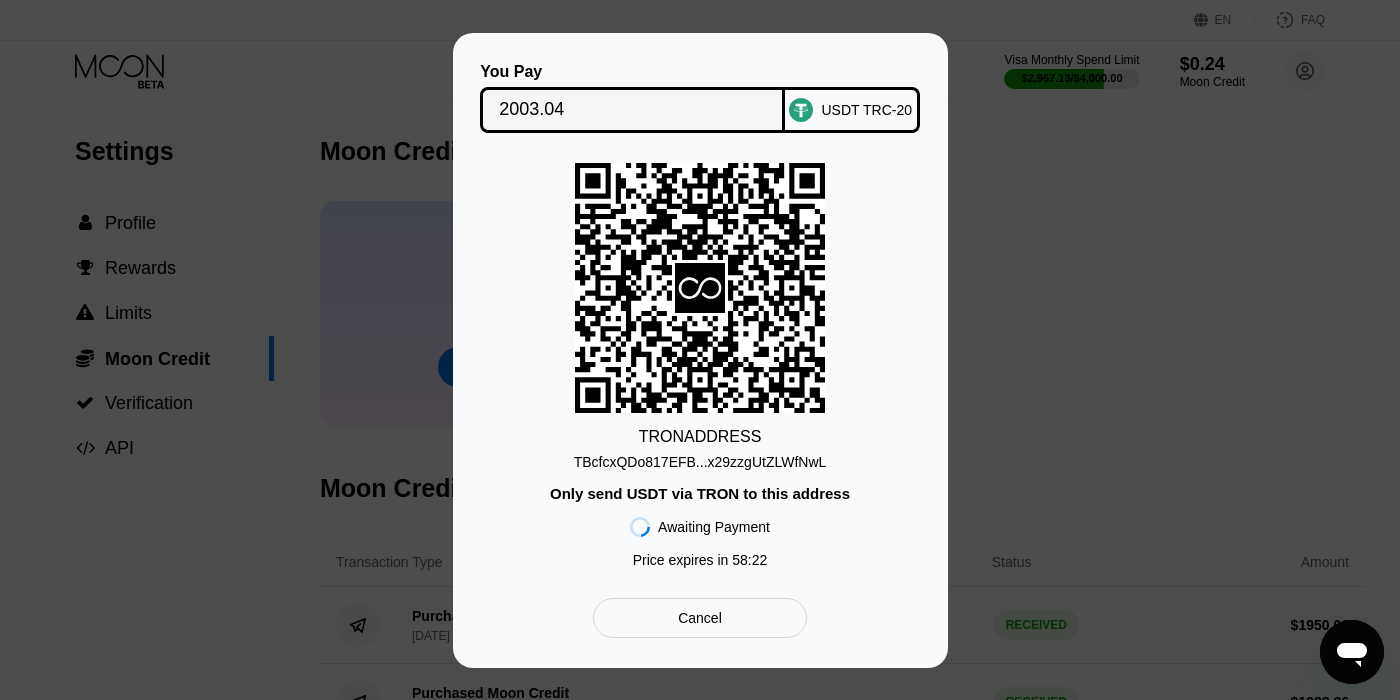 click on "TBcfcxQDo817EFB...x29zzgUtZLWfNwL" at bounding box center (700, 462) 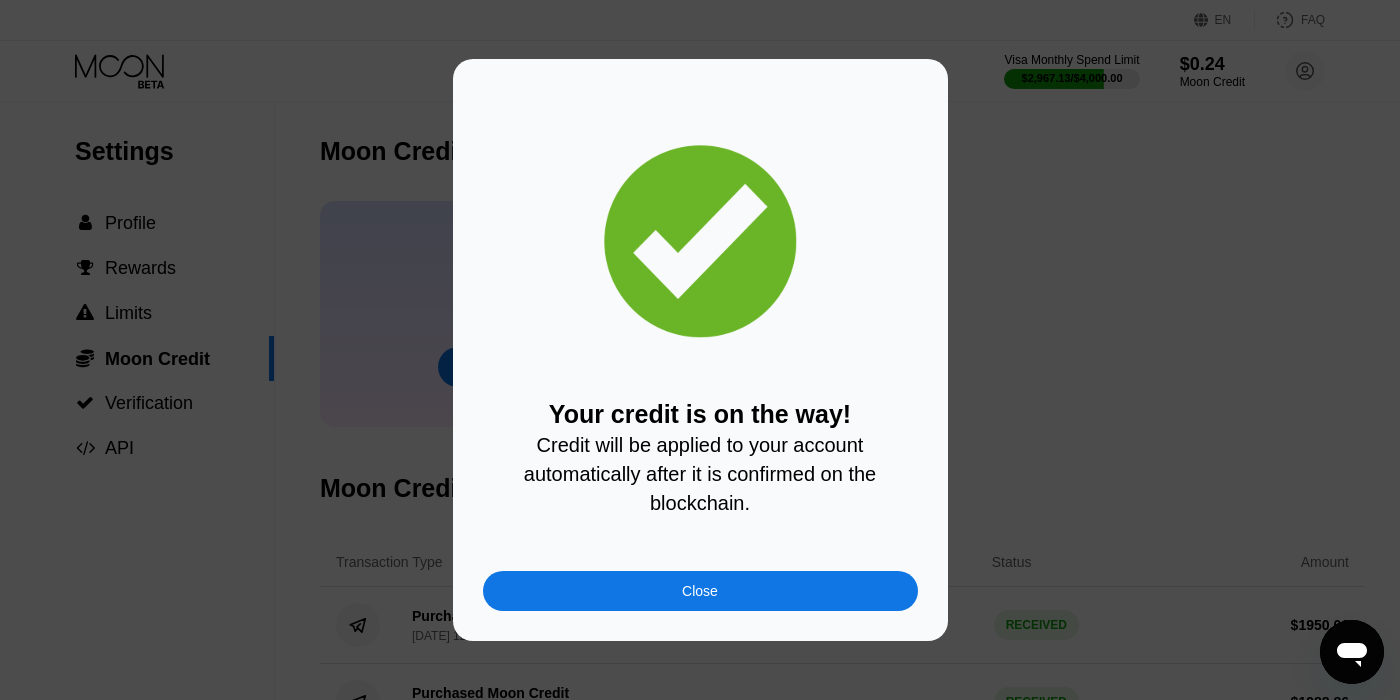 drag, startPoint x: 674, startPoint y: 590, endPoint x: 439, endPoint y: 19, distance: 617.4674 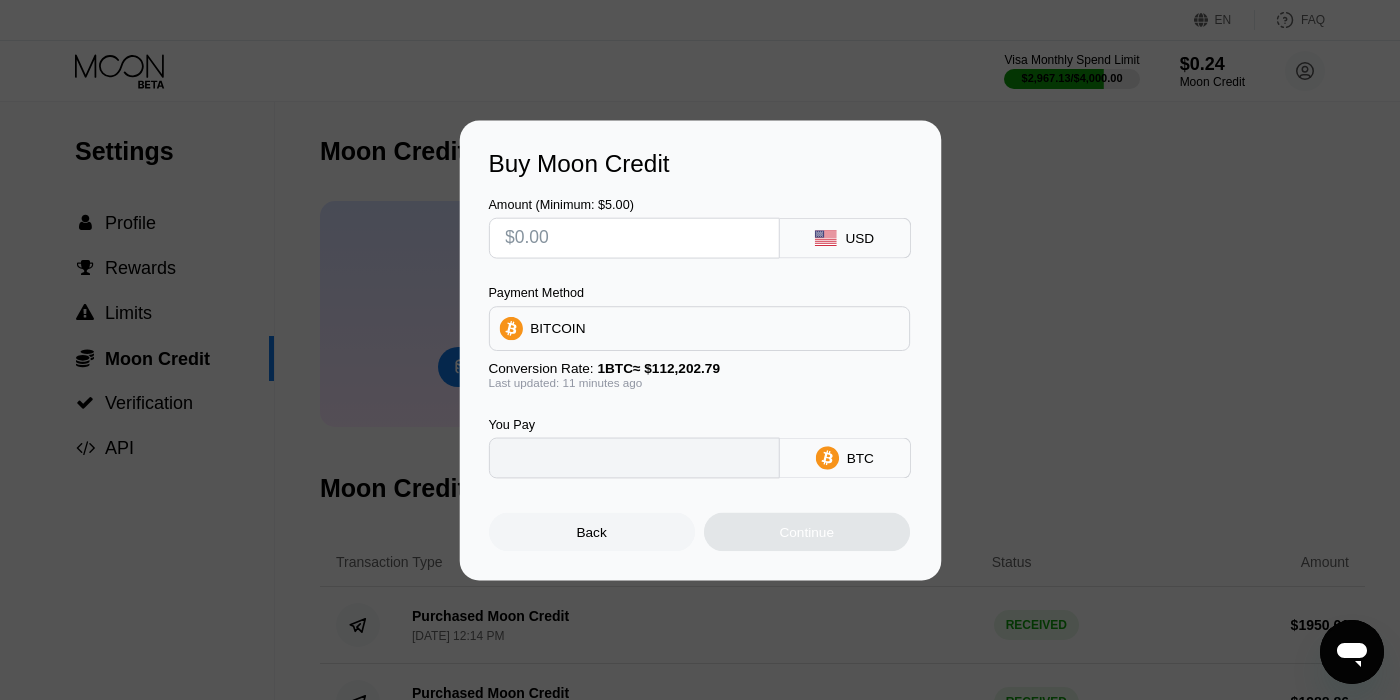 type on "0" 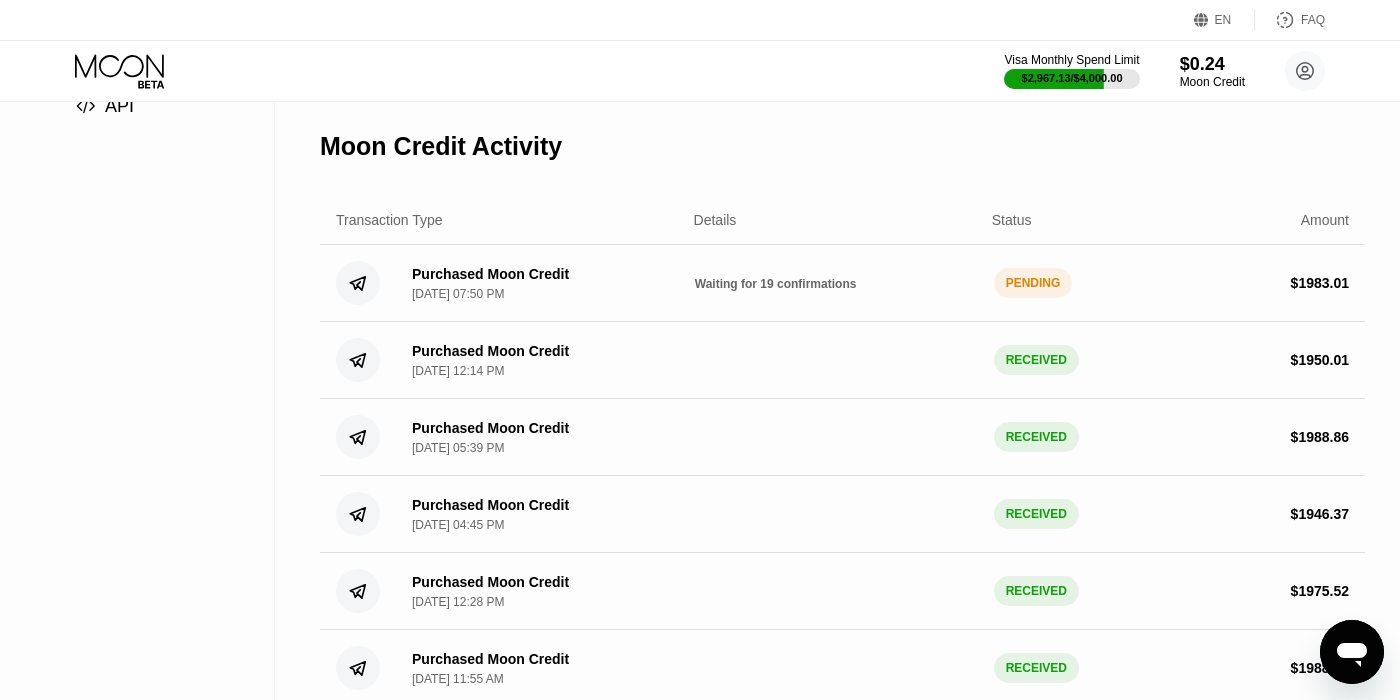 scroll, scrollTop: 0, scrollLeft: 0, axis: both 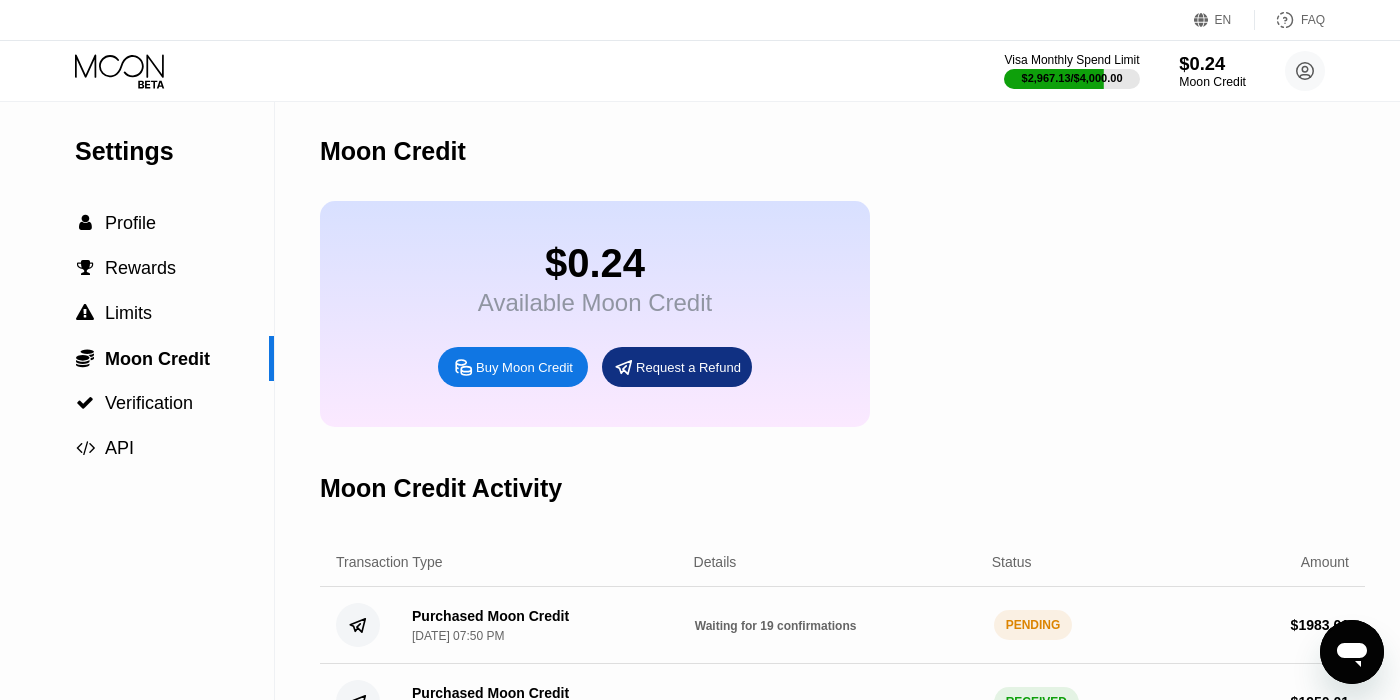 click on "Moon Credit" at bounding box center [1212, 82] 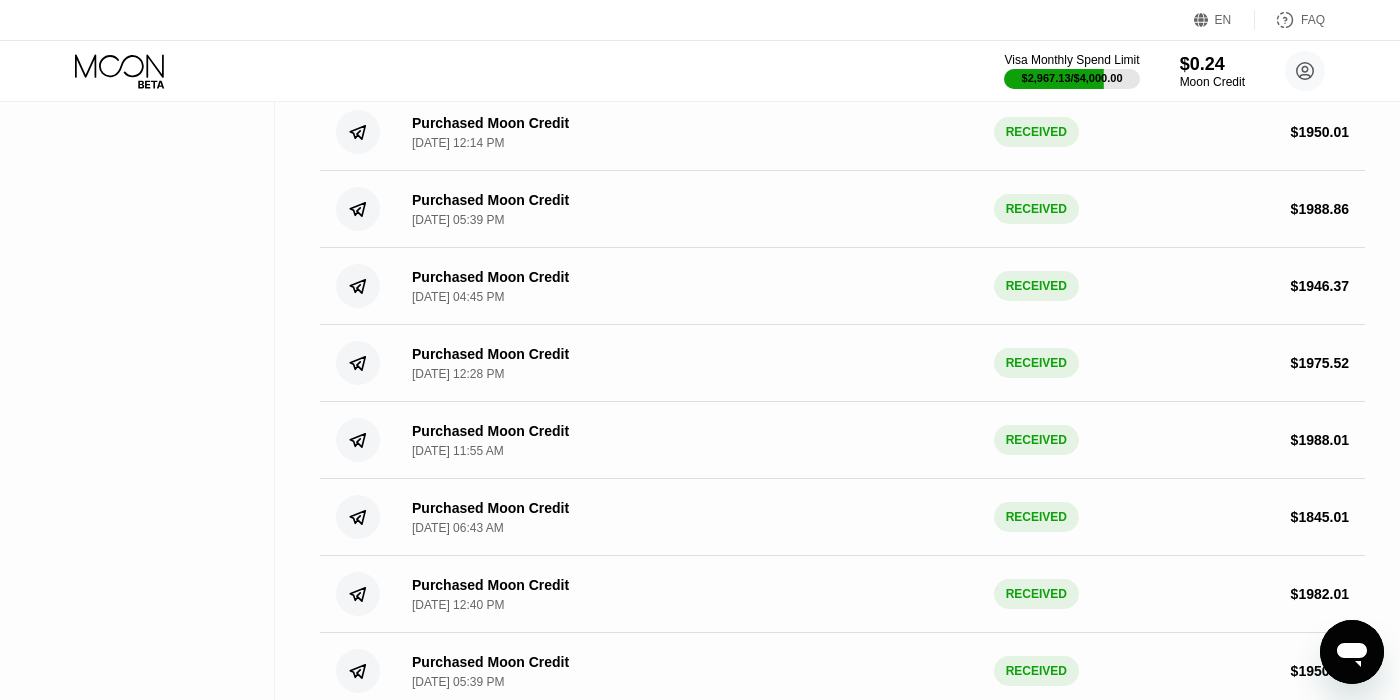 scroll, scrollTop: 0, scrollLeft: 0, axis: both 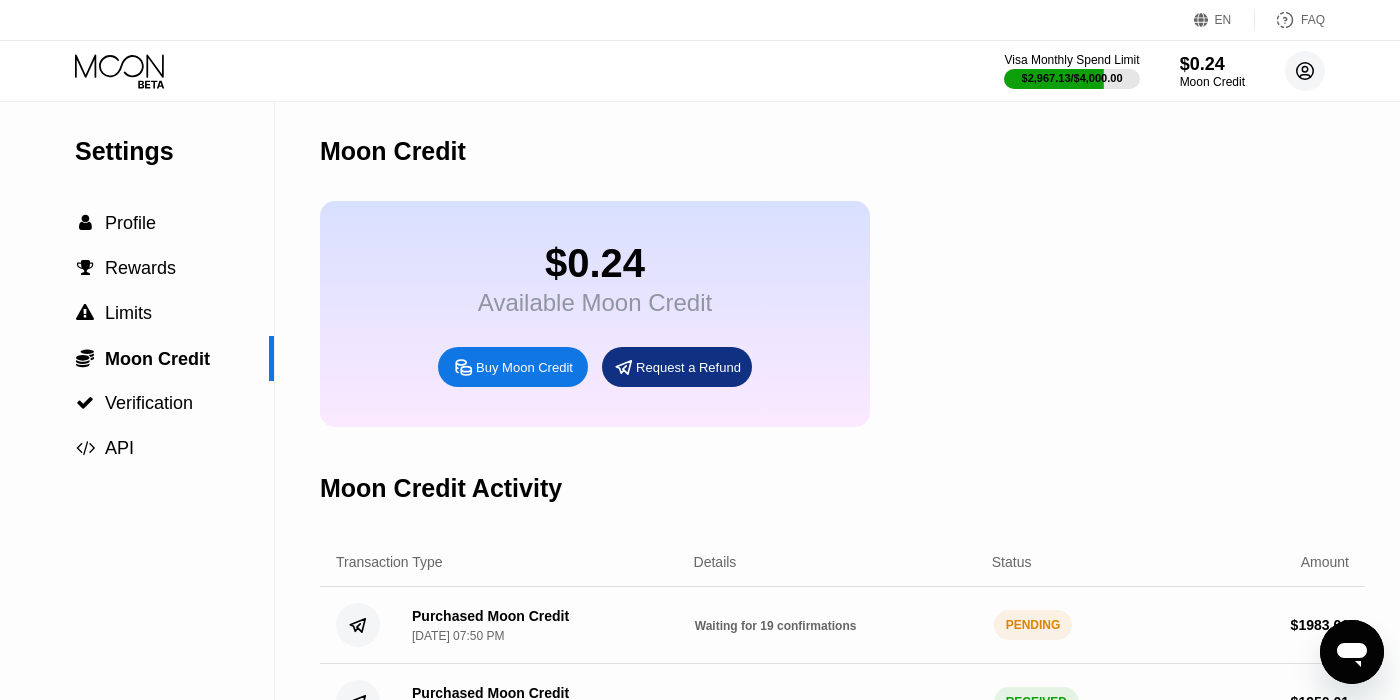 click 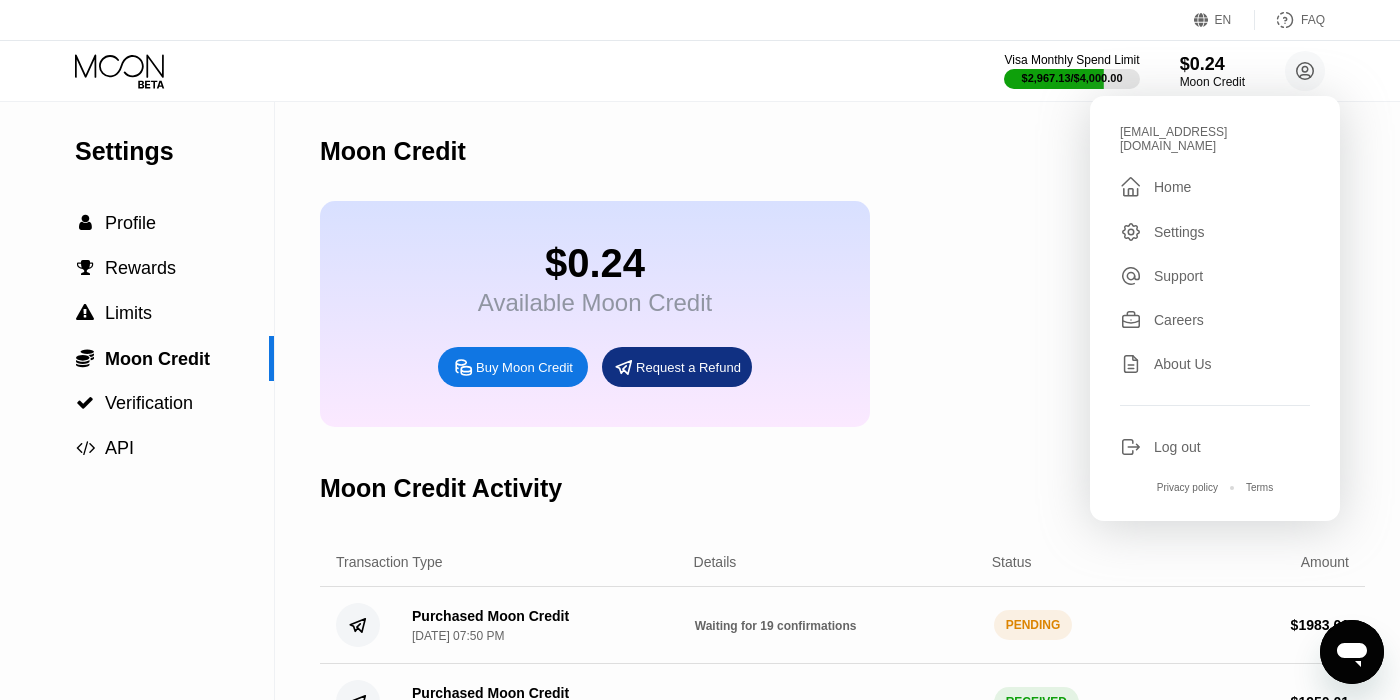 click on " Home" at bounding box center (1215, 187) 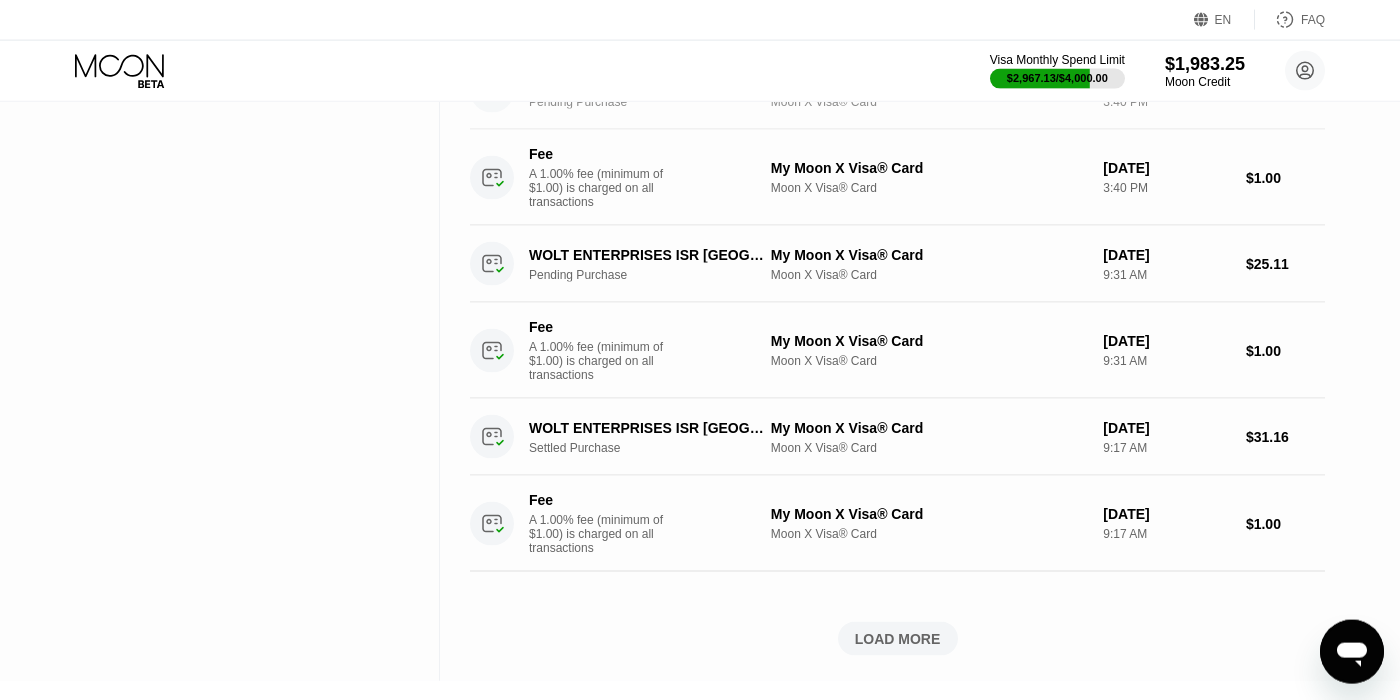 scroll, scrollTop: 1254, scrollLeft: 0, axis: vertical 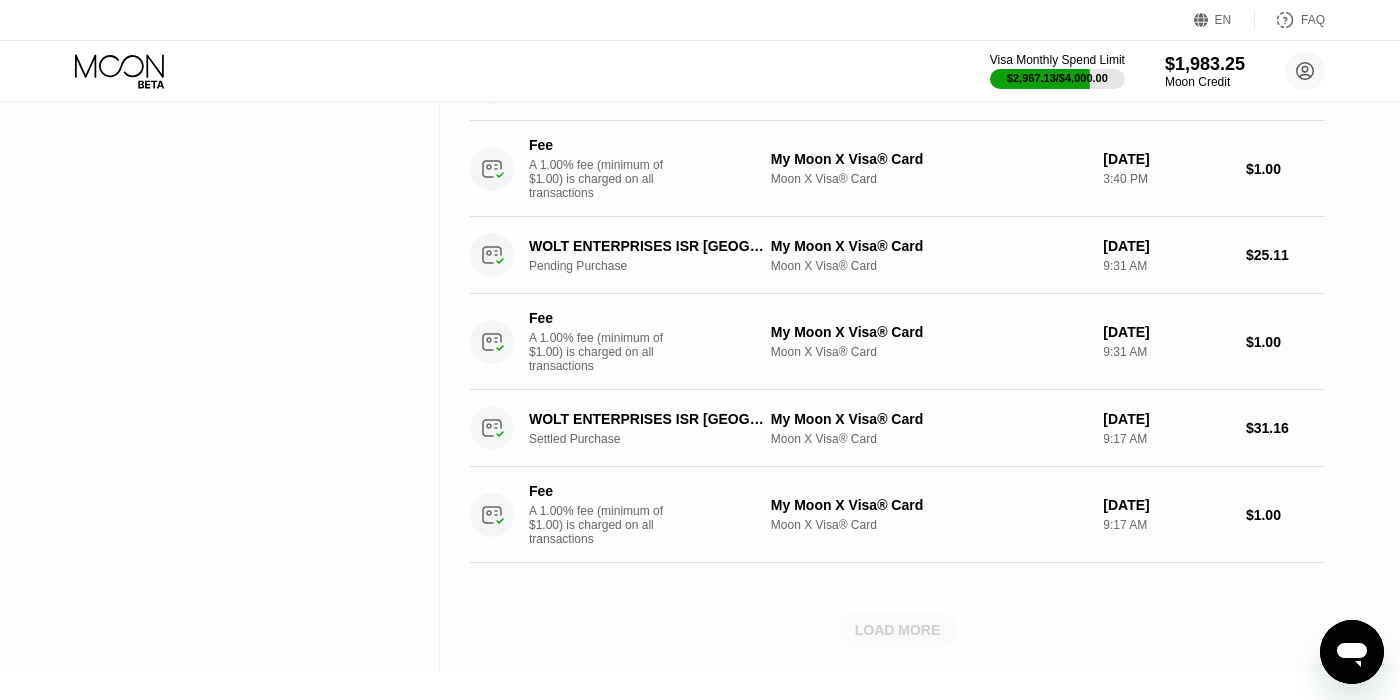click on "LOAD MORE" at bounding box center [898, 630] 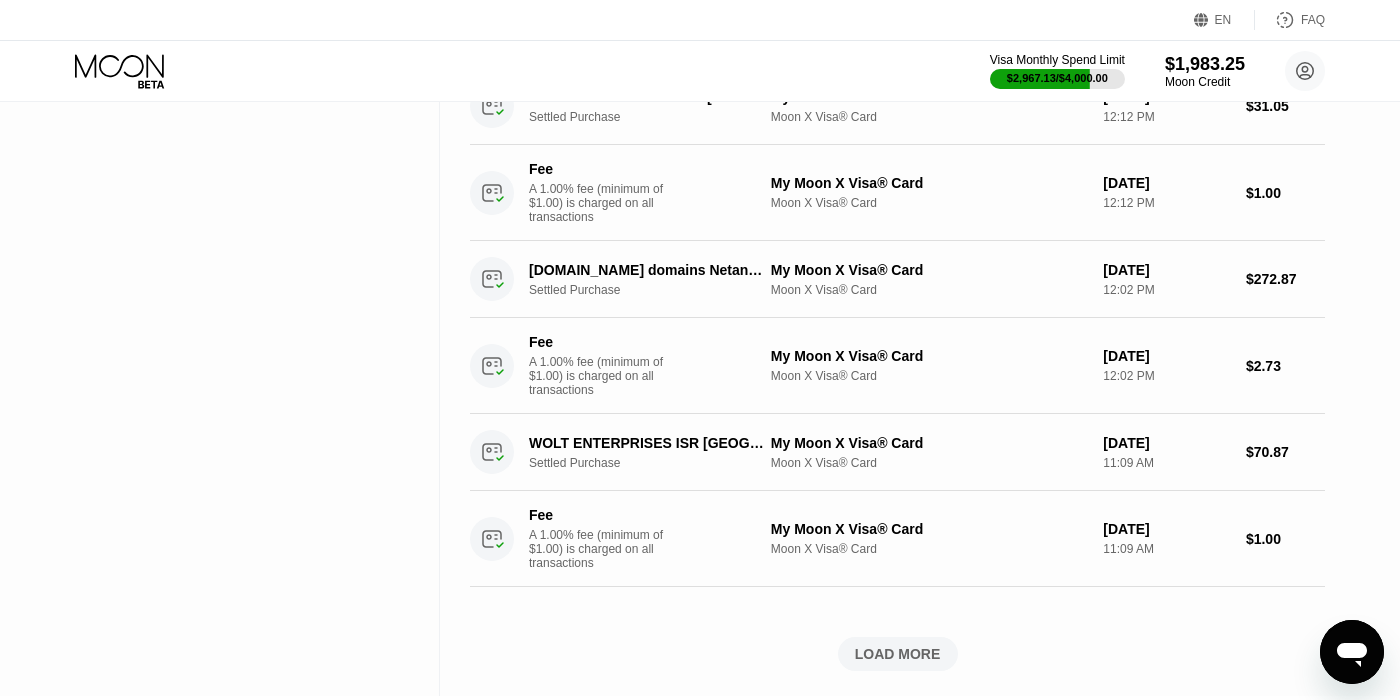 scroll, scrollTop: 3420, scrollLeft: 0, axis: vertical 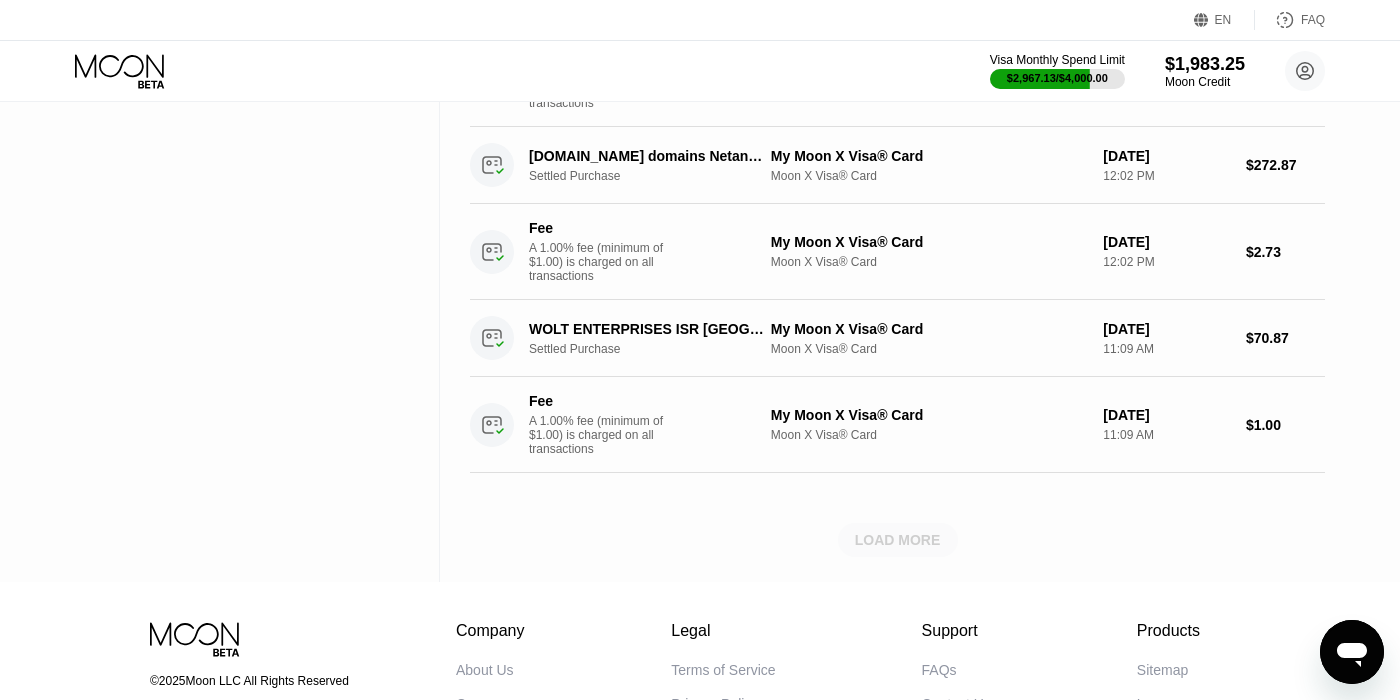click on "LOAD MORE" at bounding box center [898, 540] 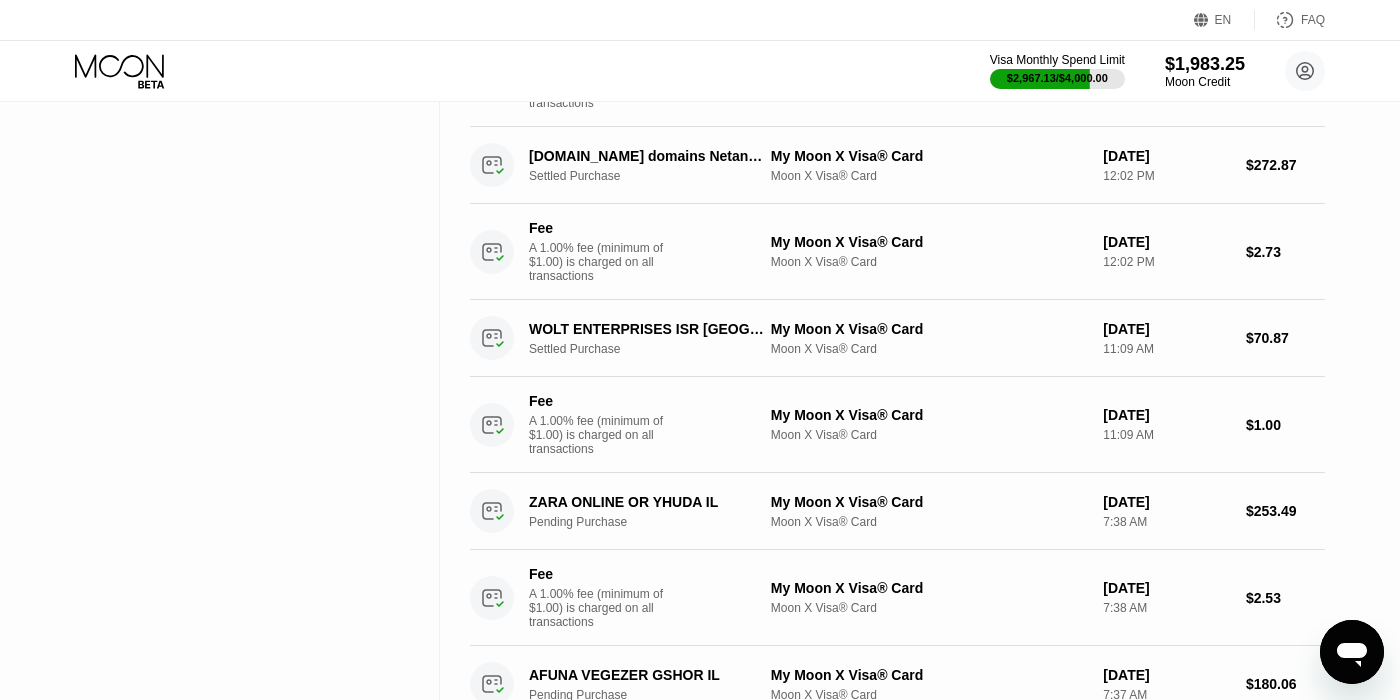 scroll, scrollTop: 0, scrollLeft: 0, axis: both 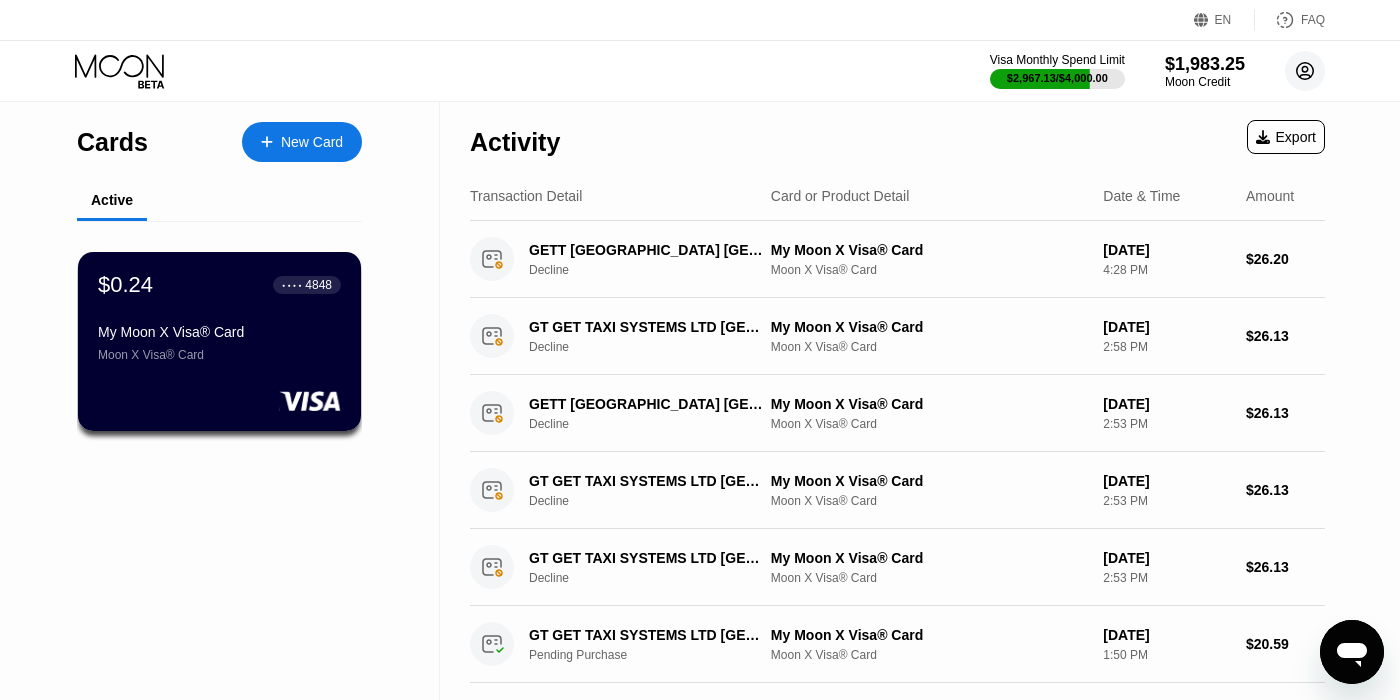 click 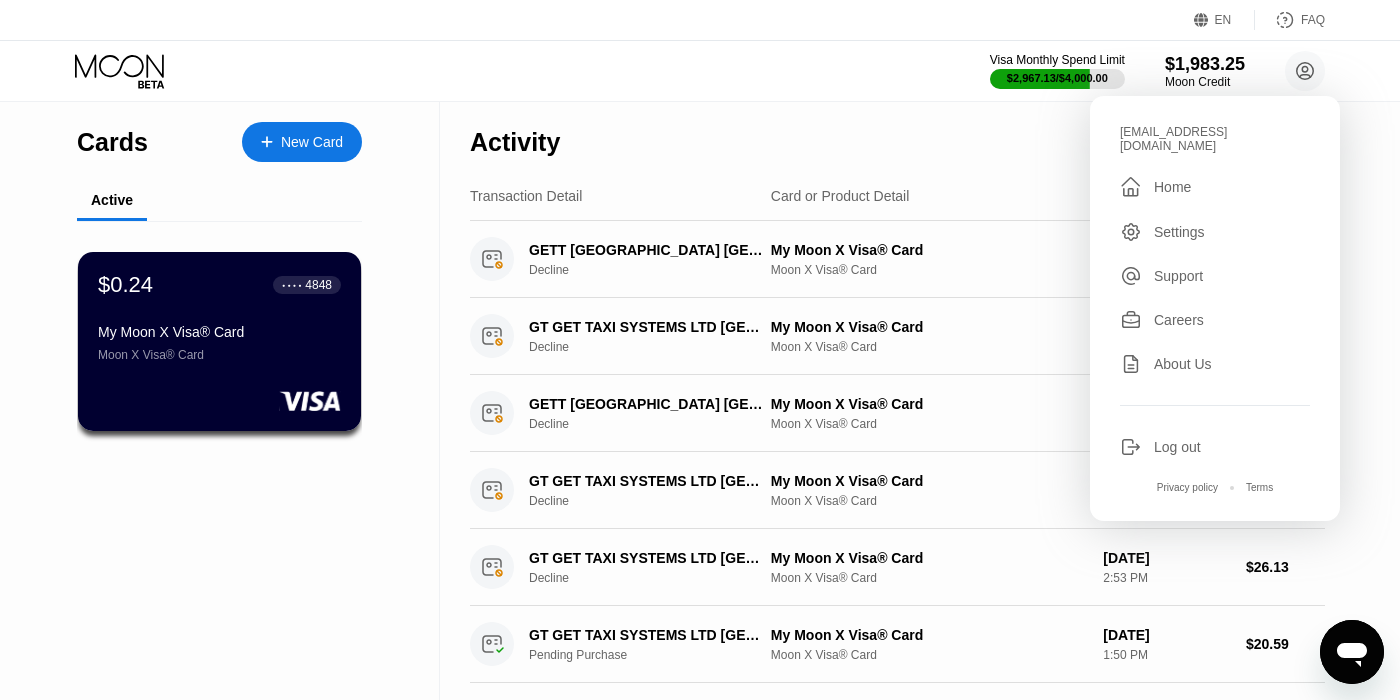 click on "Log out" at bounding box center (1177, 447) 